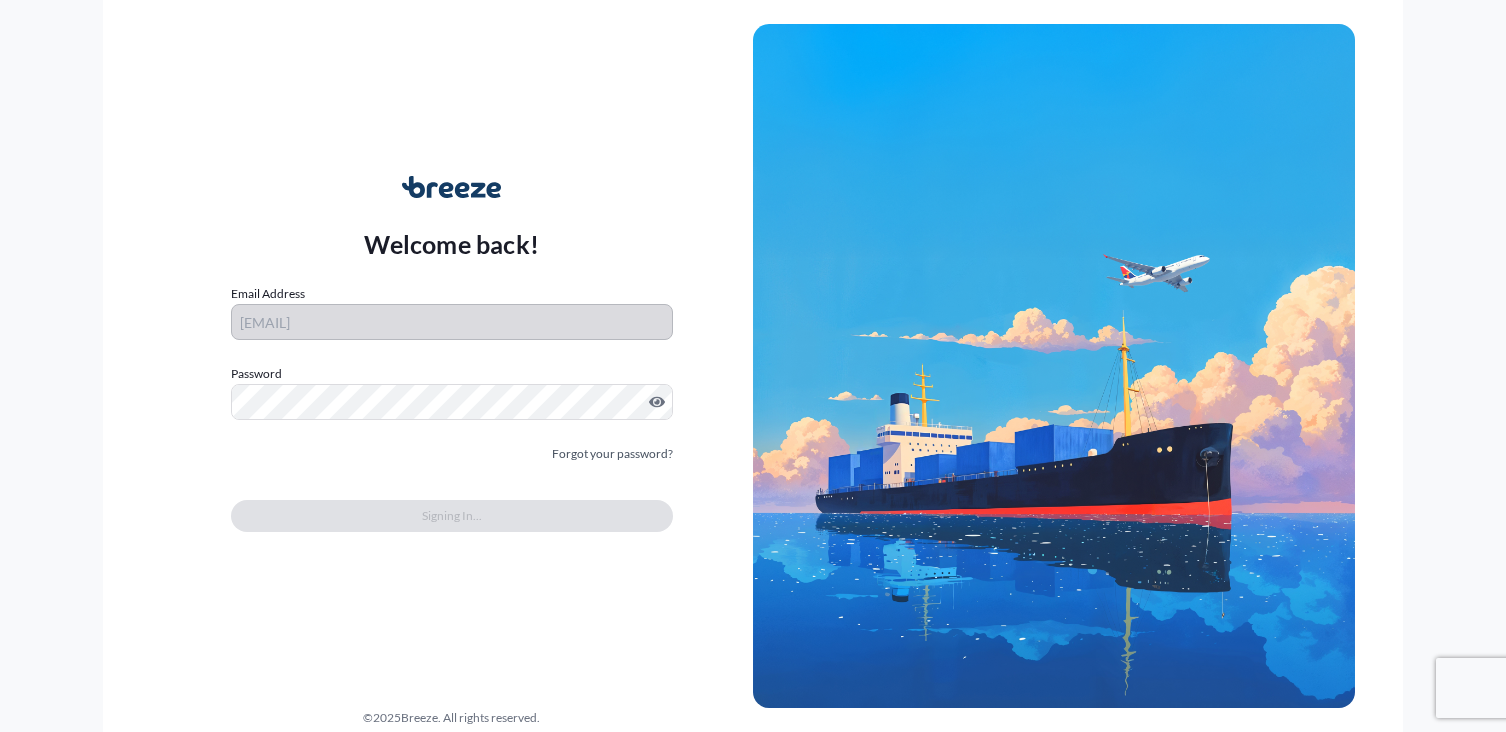 scroll, scrollTop: 0, scrollLeft: 0, axis: both 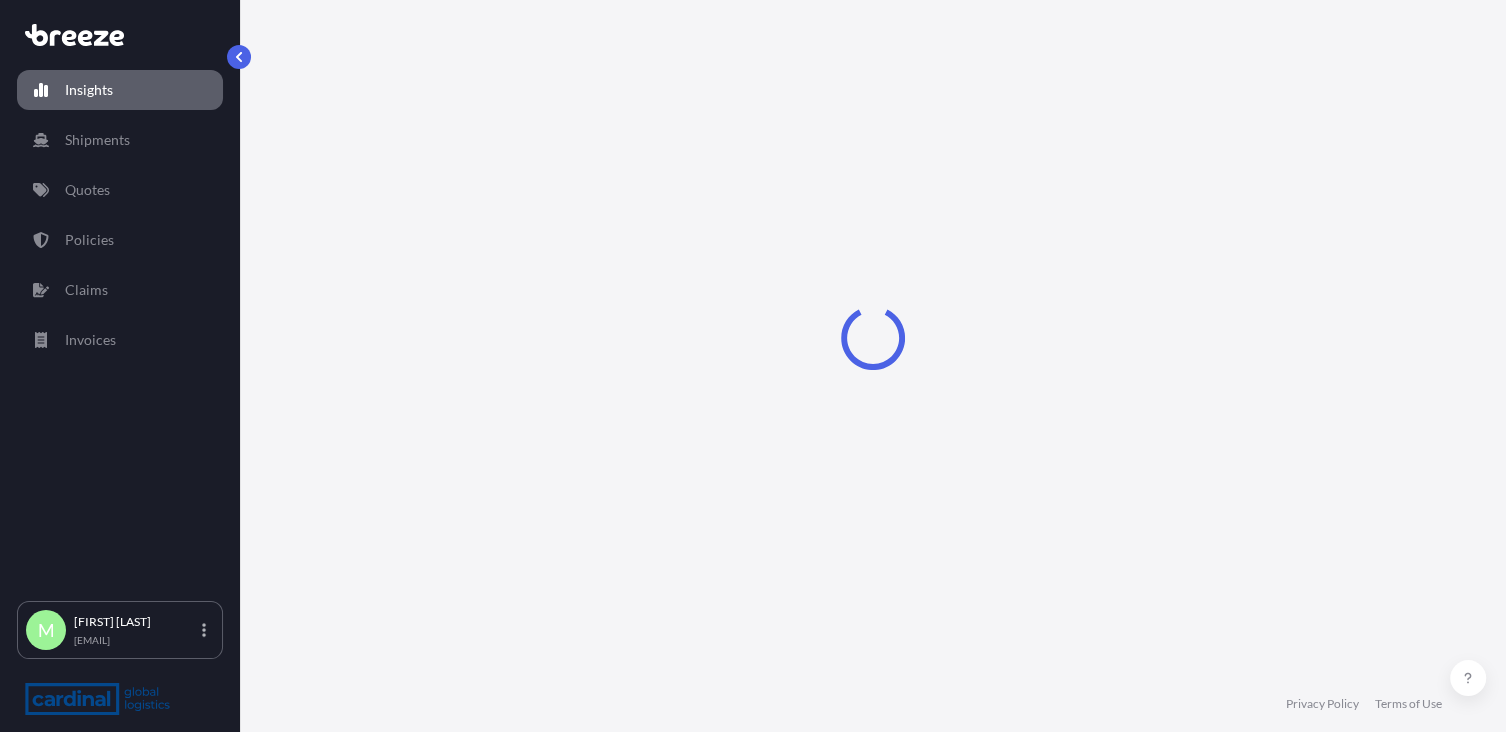 select on "2025" 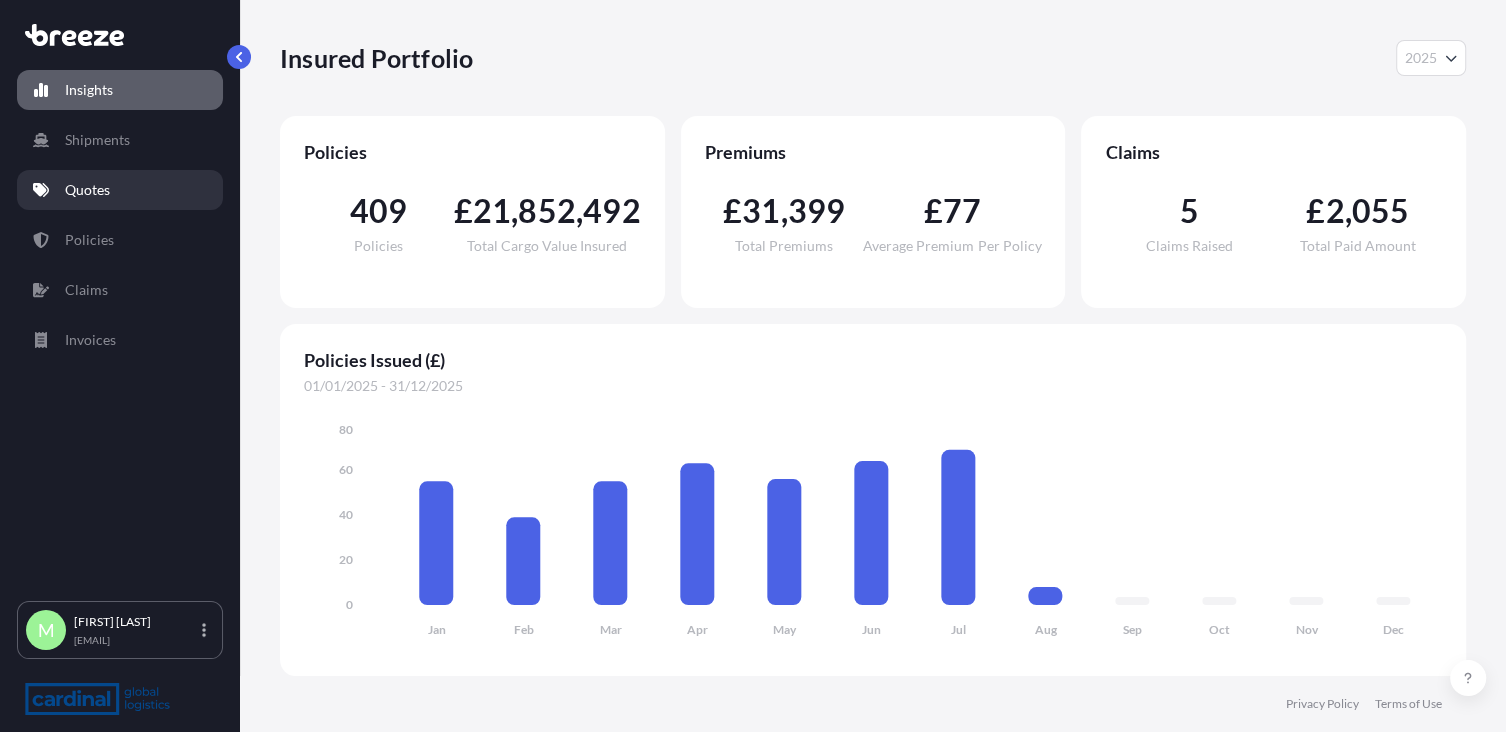 click on "Quotes" at bounding box center (120, 190) 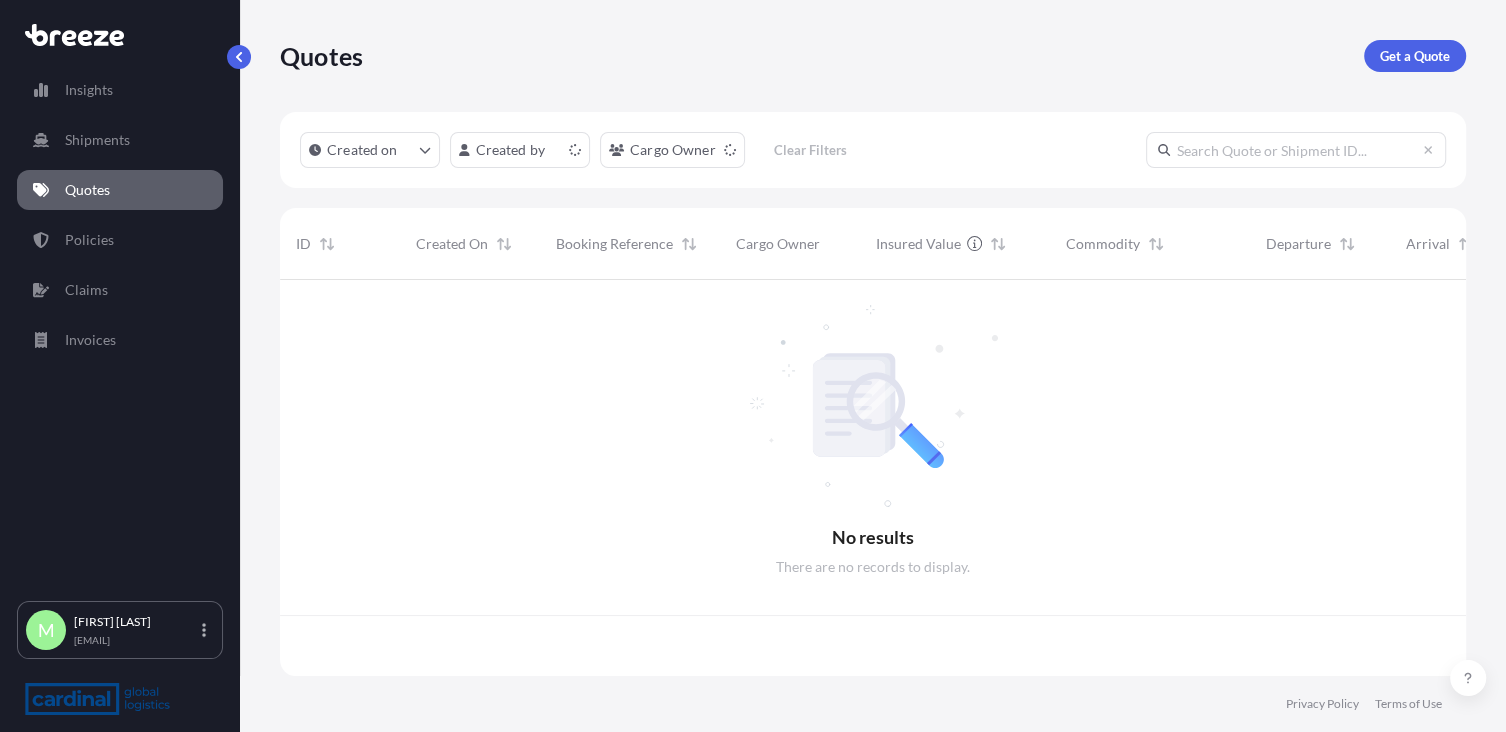 scroll, scrollTop: 15, scrollLeft: 15, axis: both 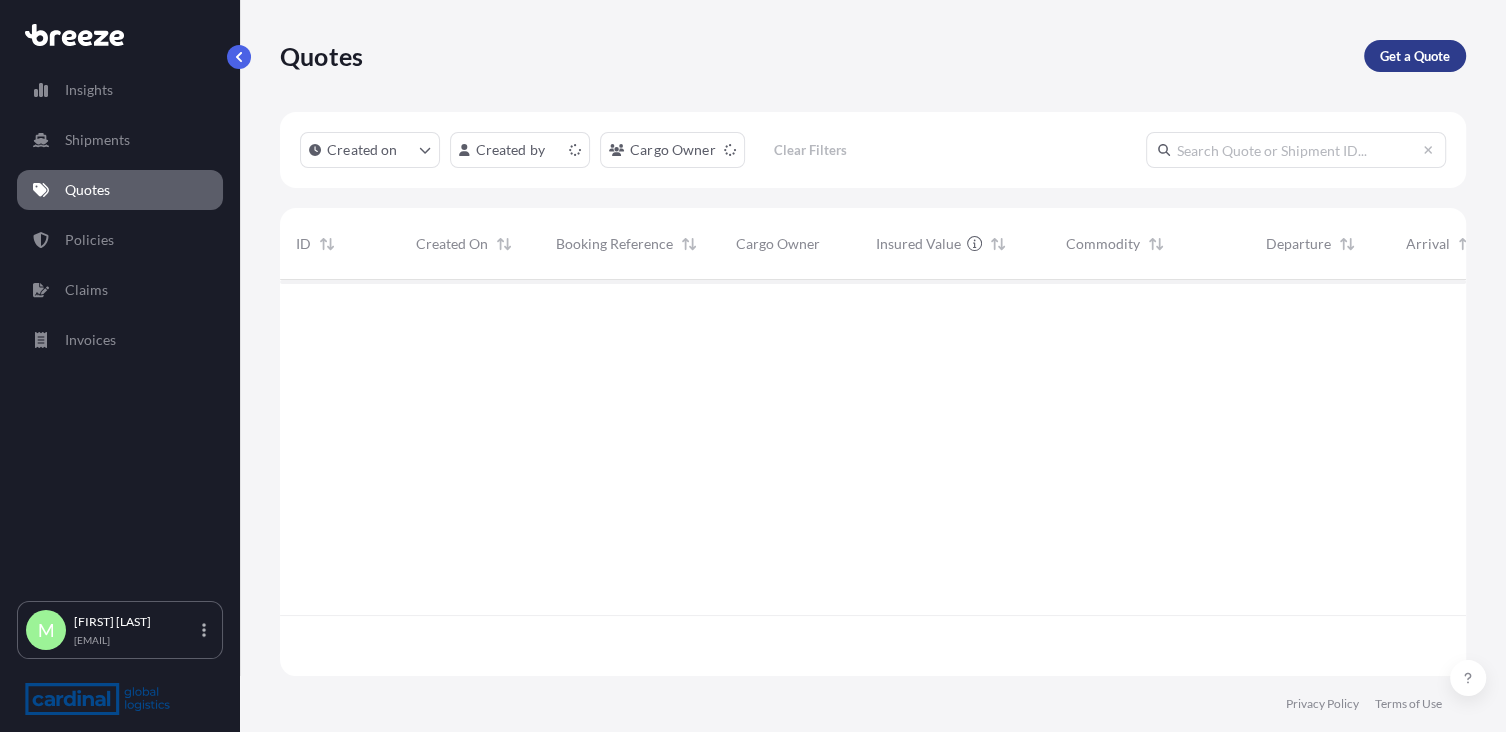 click on "Get a Quote" at bounding box center [1415, 56] 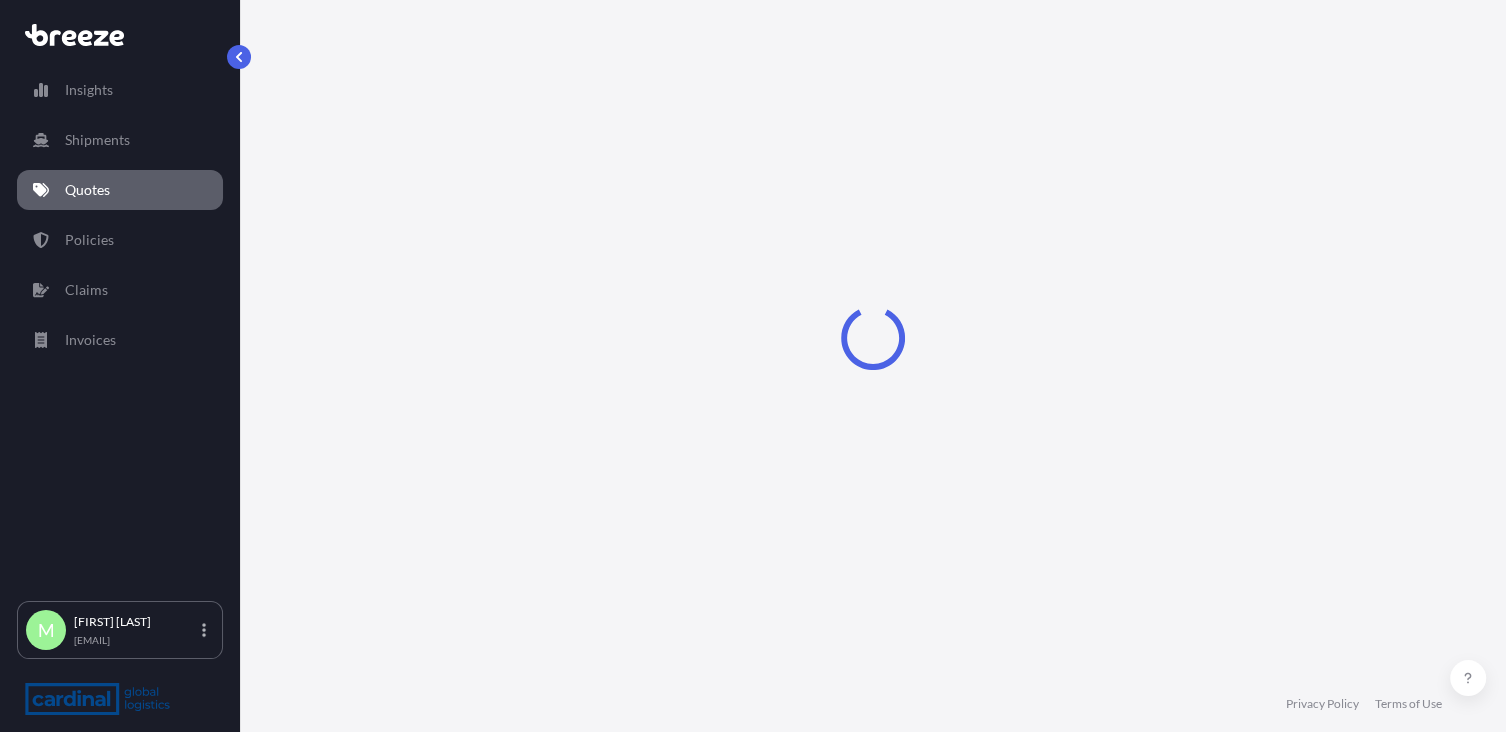 select on "Sea" 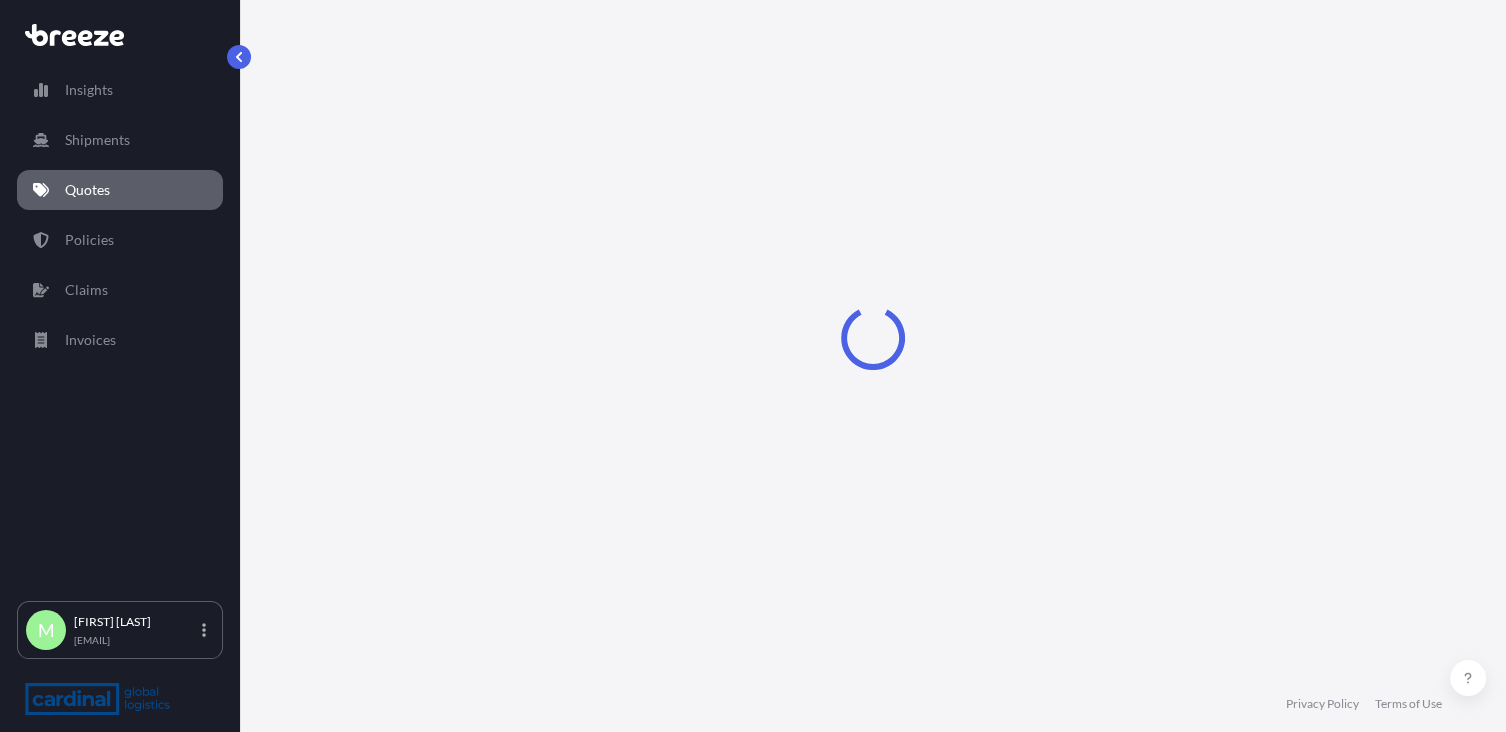 select on "1" 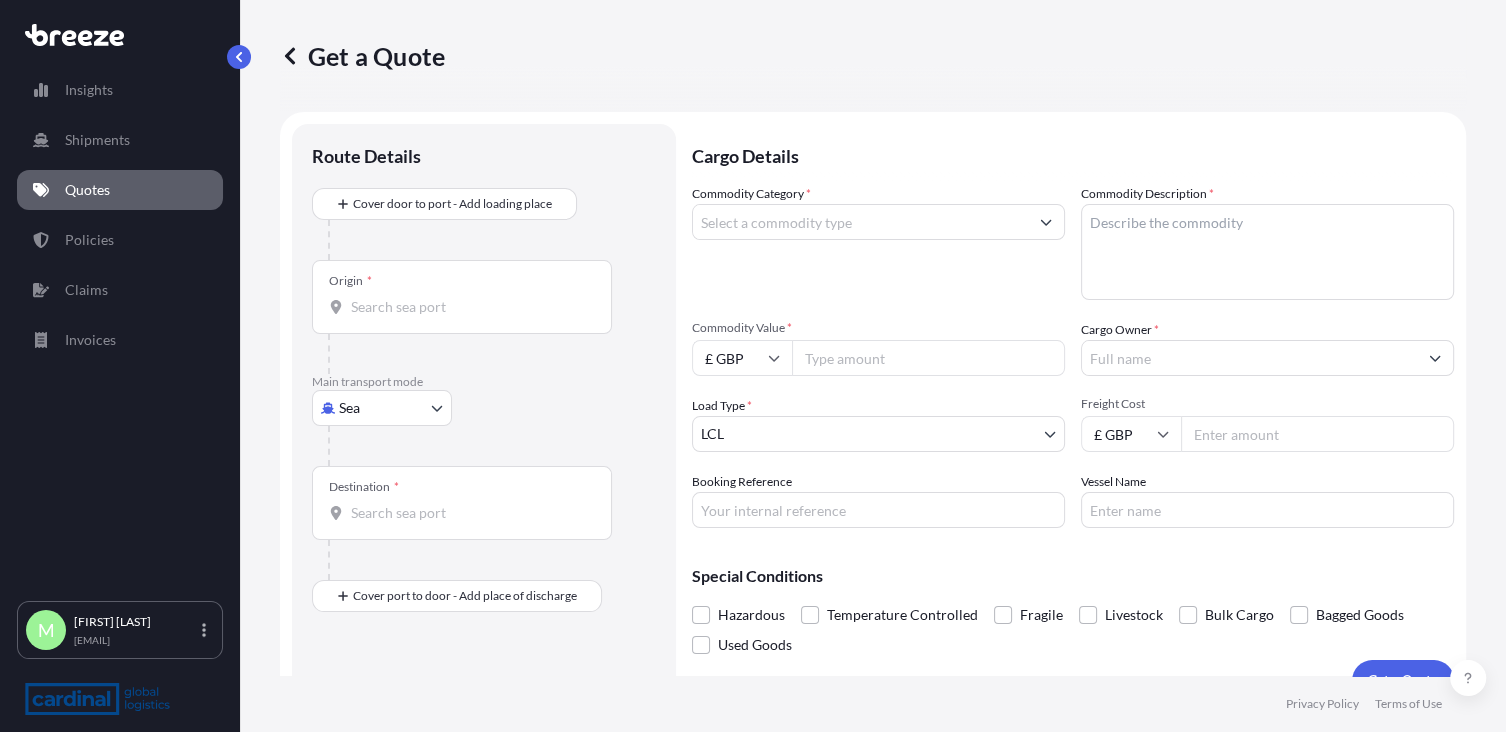 scroll, scrollTop: 32, scrollLeft: 0, axis: vertical 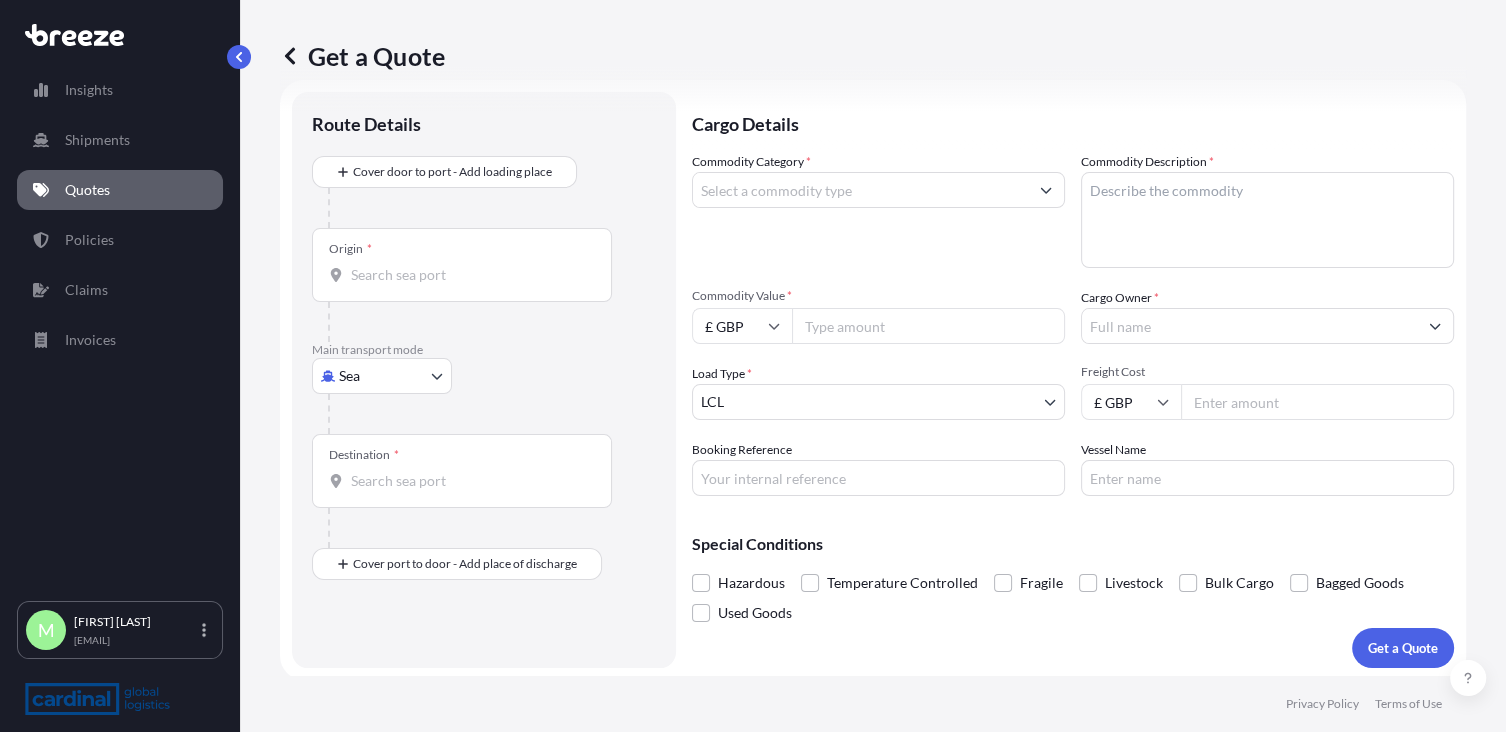 click on "Main transport mode" at bounding box center (484, 350) 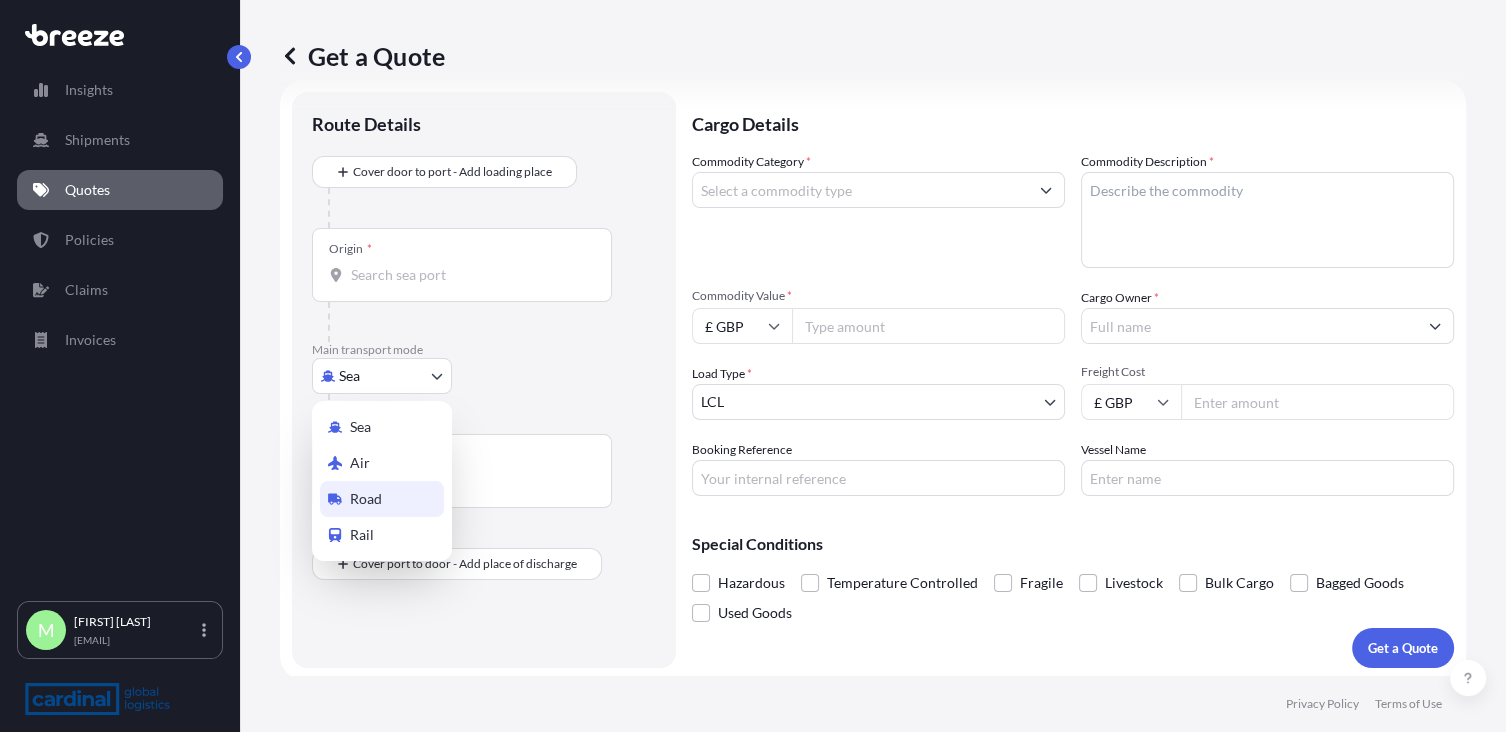 click on "Road" at bounding box center (382, 499) 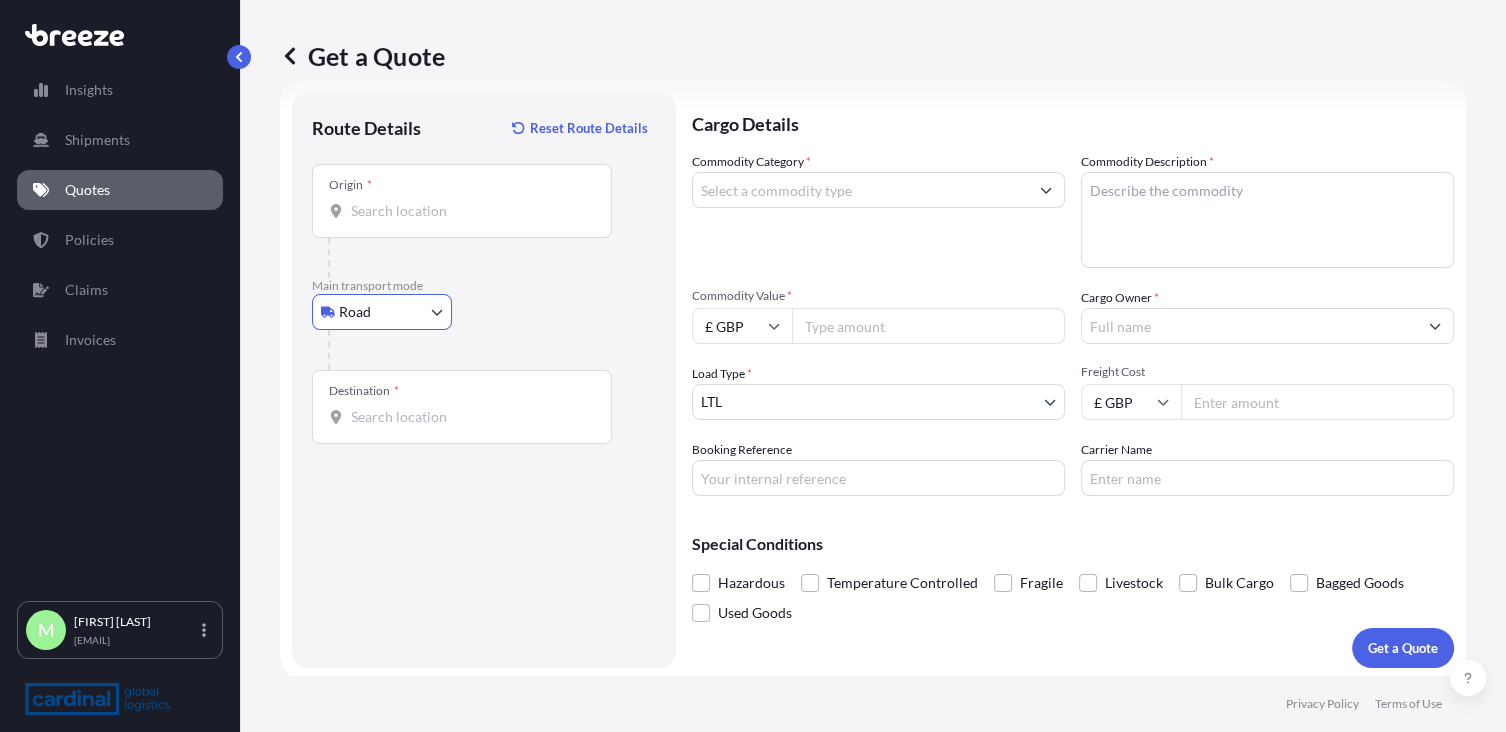 click on "Origin *" at bounding box center [462, 201] 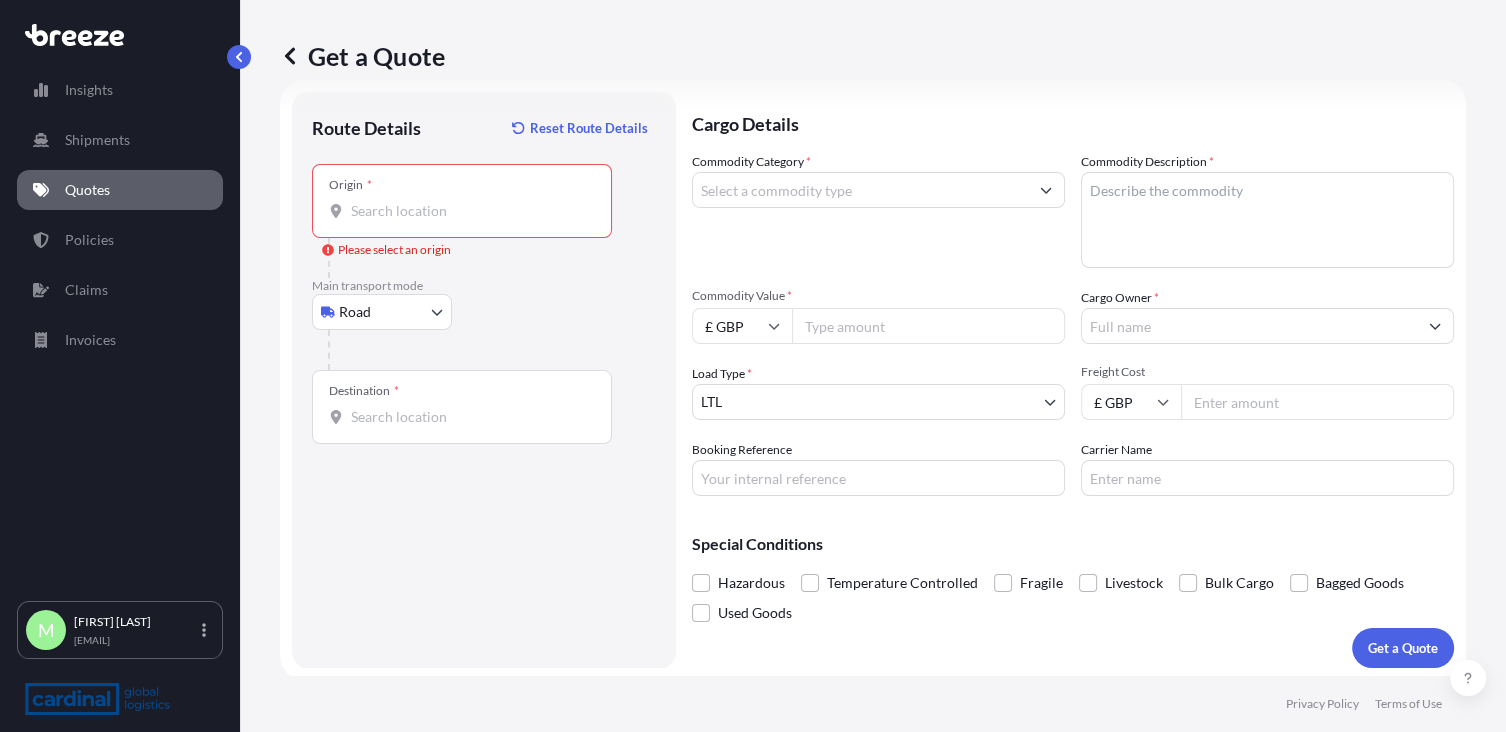 click on "Origin * Please select an origin" at bounding box center (469, 211) 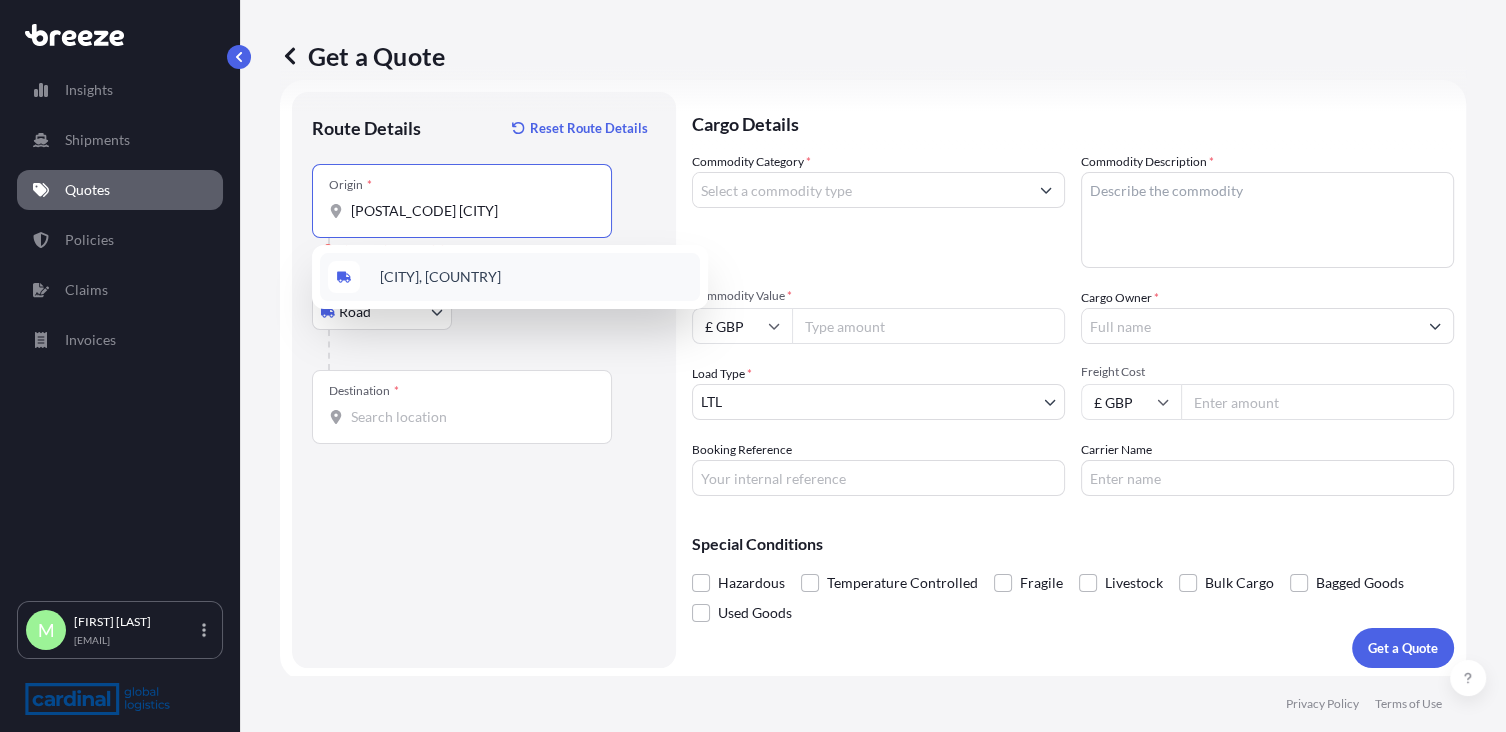 click on "Guebwiller, France" at bounding box center [510, 277] 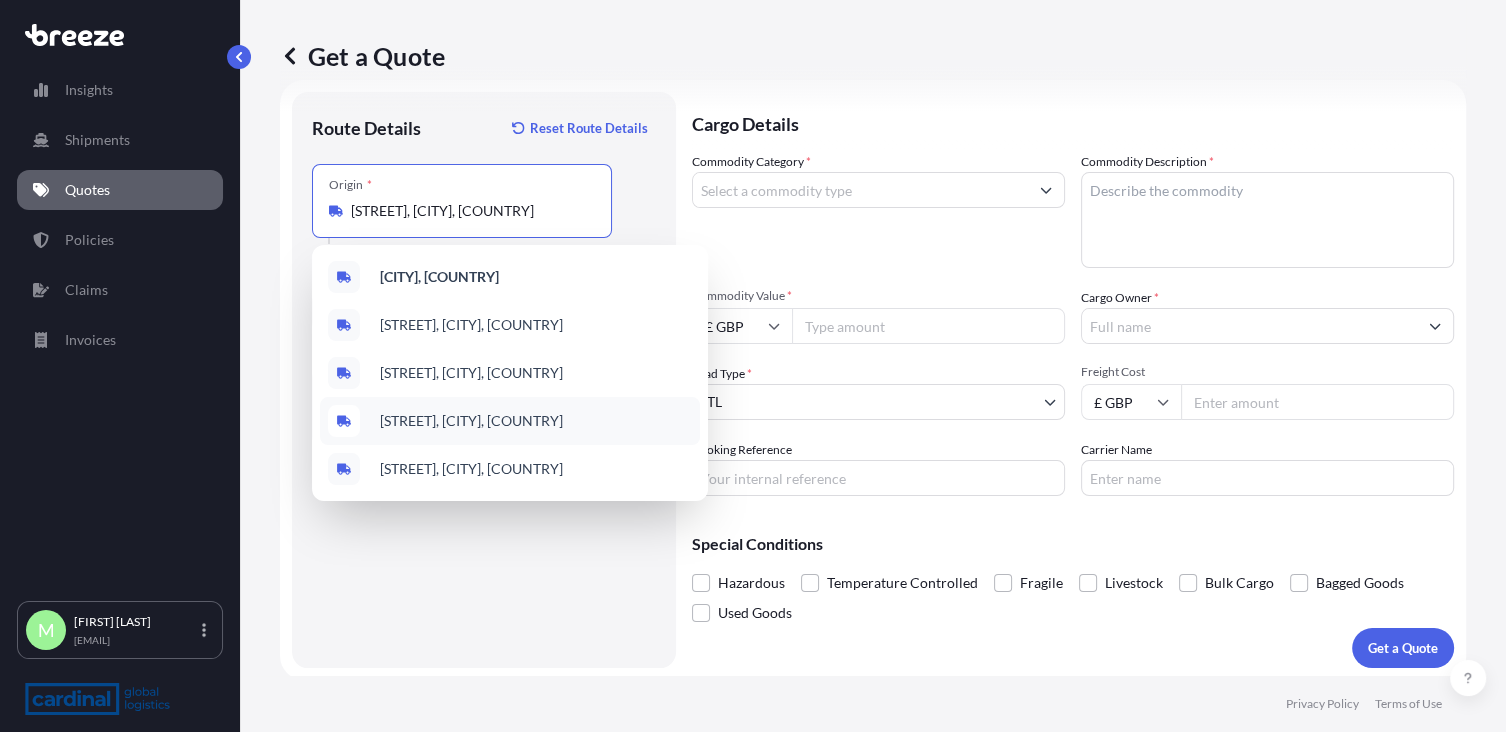 click on "Rue de Guebwiller, Cernay, France" at bounding box center (510, 421) 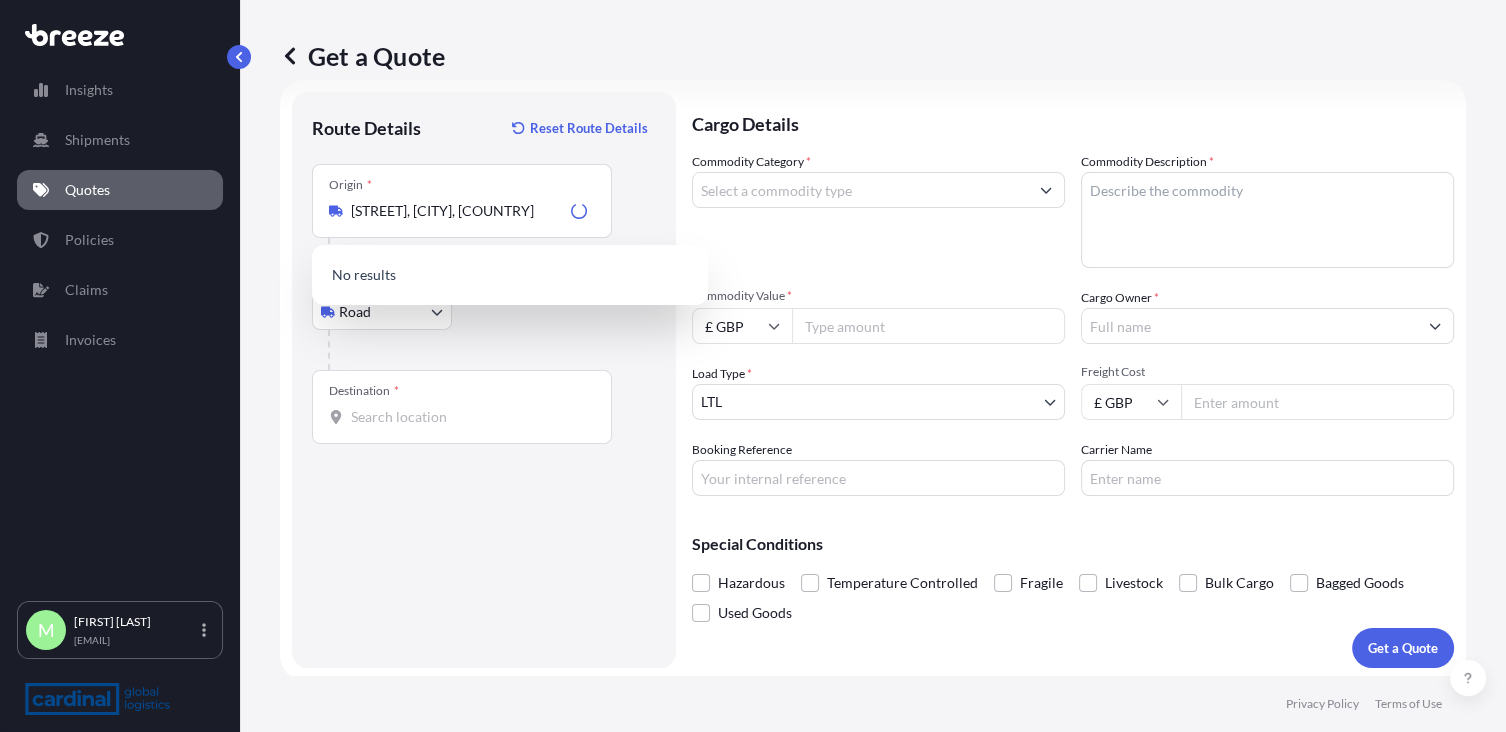 type on "Rue de Guebwiller, Cernay, France" 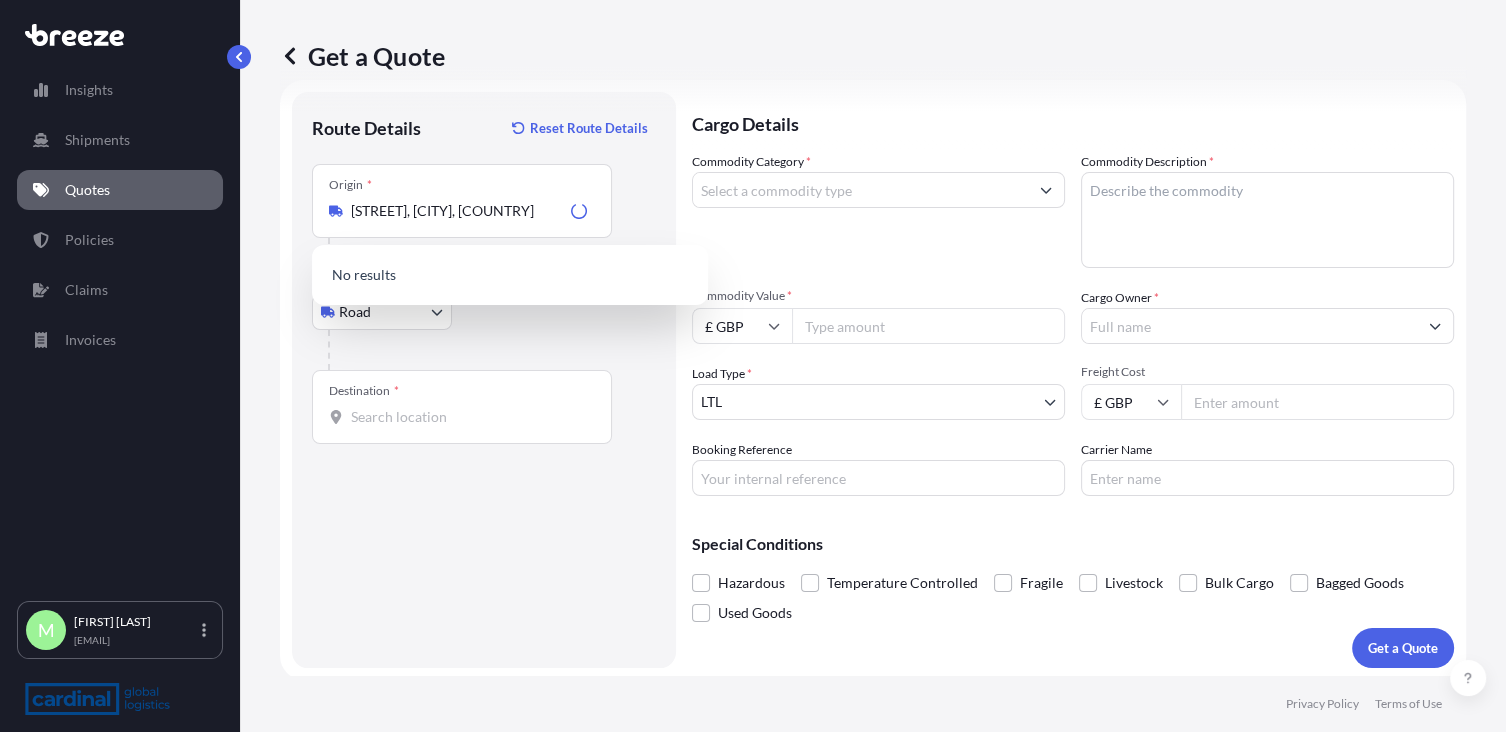 click on "No results" at bounding box center [510, 275] 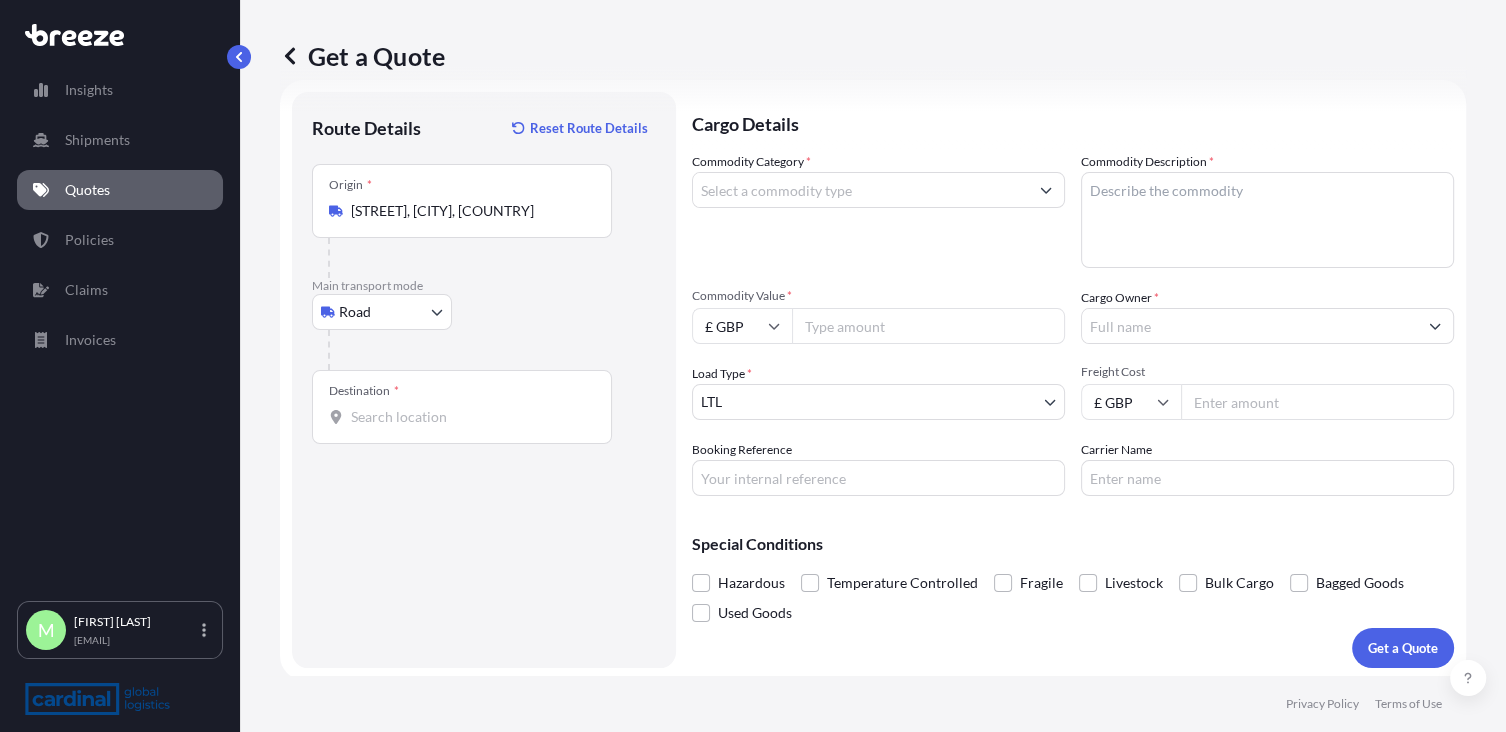 click on "Destination *" at bounding box center [469, 417] 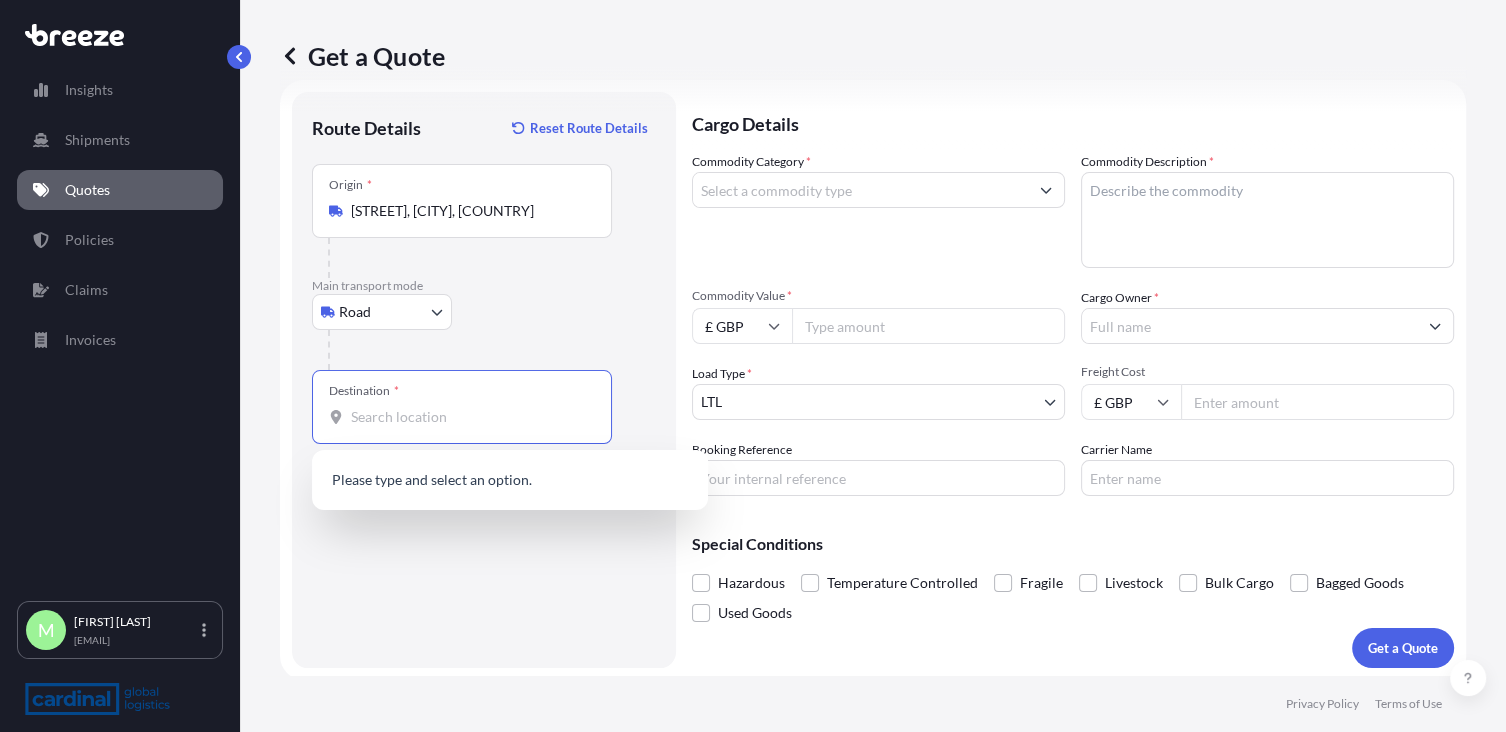 paste on "Derby, DE74 2NP" 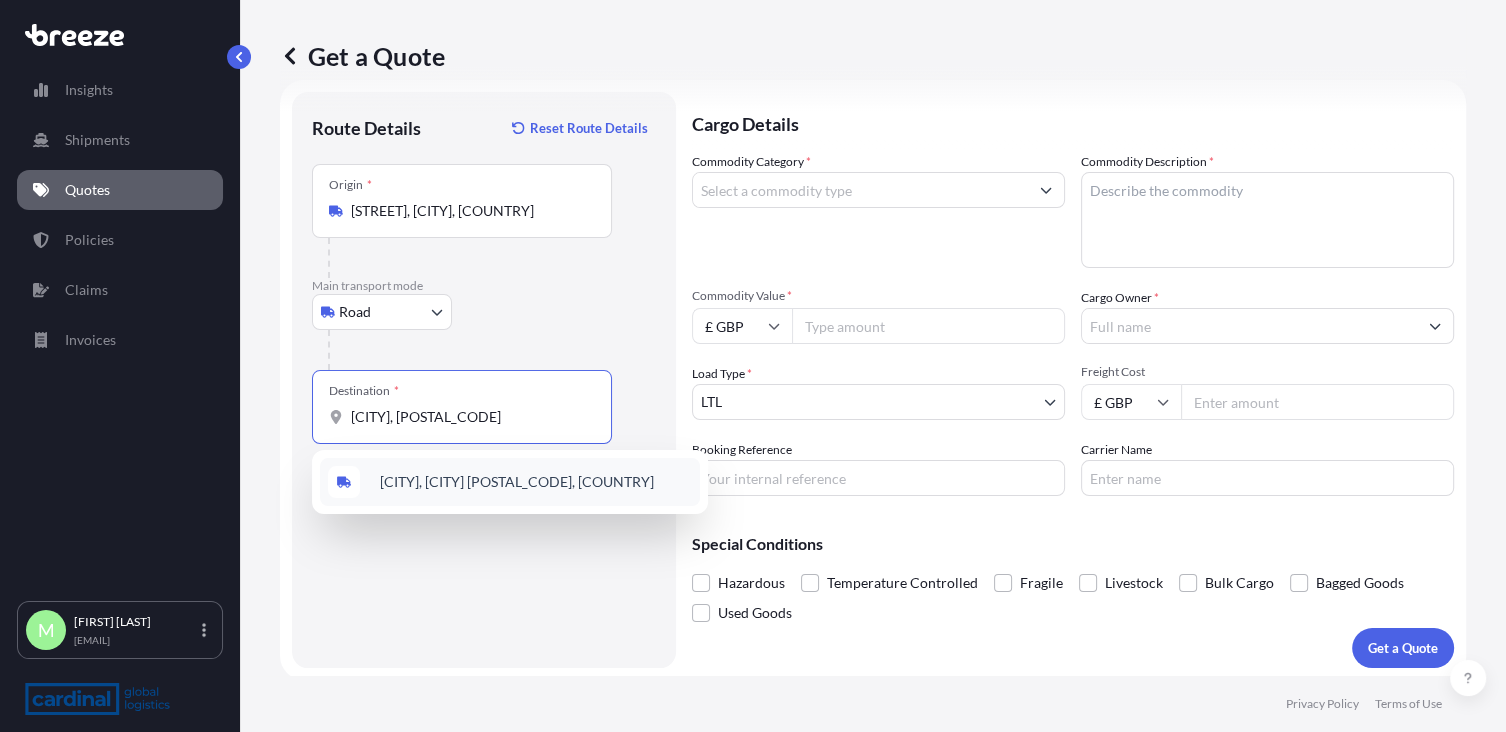click on "Castle Donington, Derby DE74 2NP, UK" at bounding box center [517, 482] 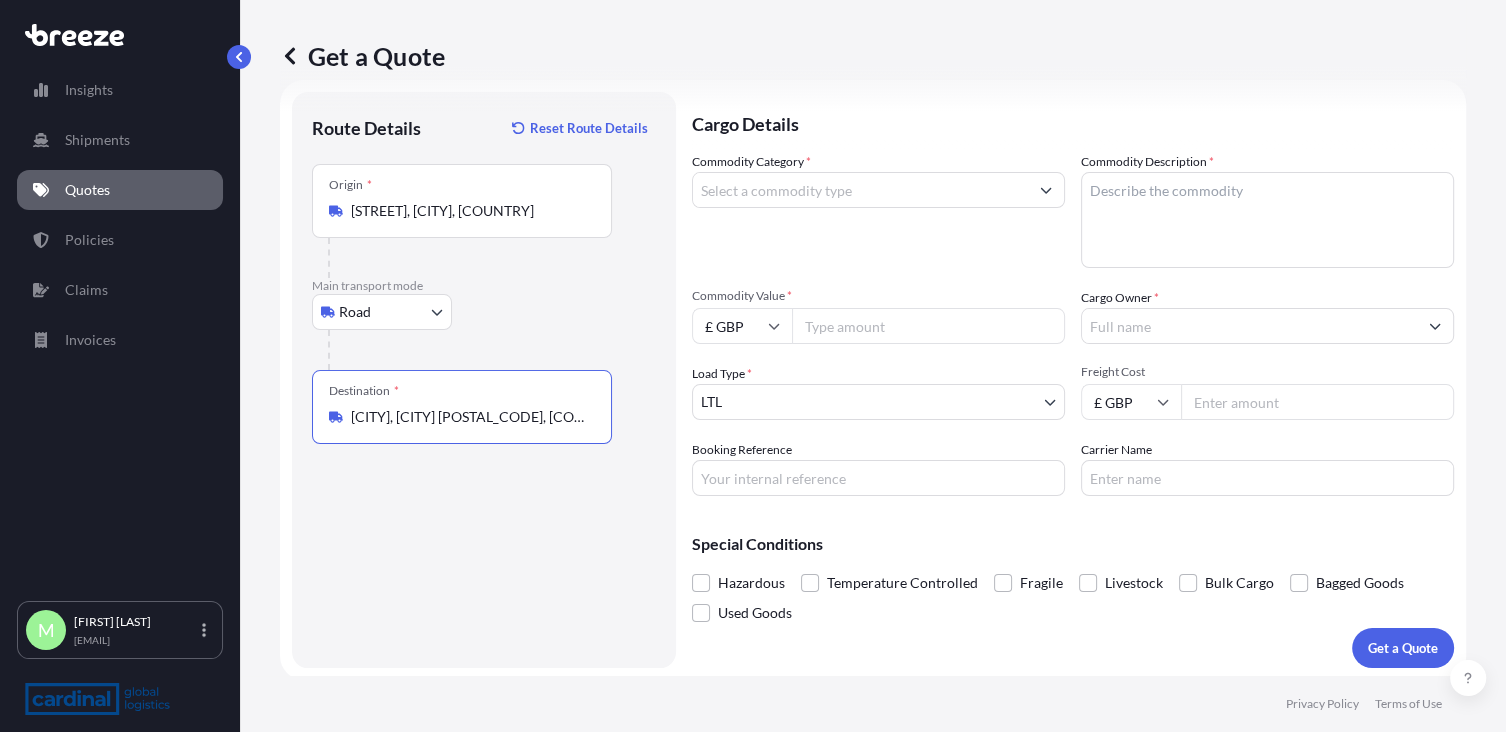 type on "Castle Donington, Derby DE74 2NP, UK" 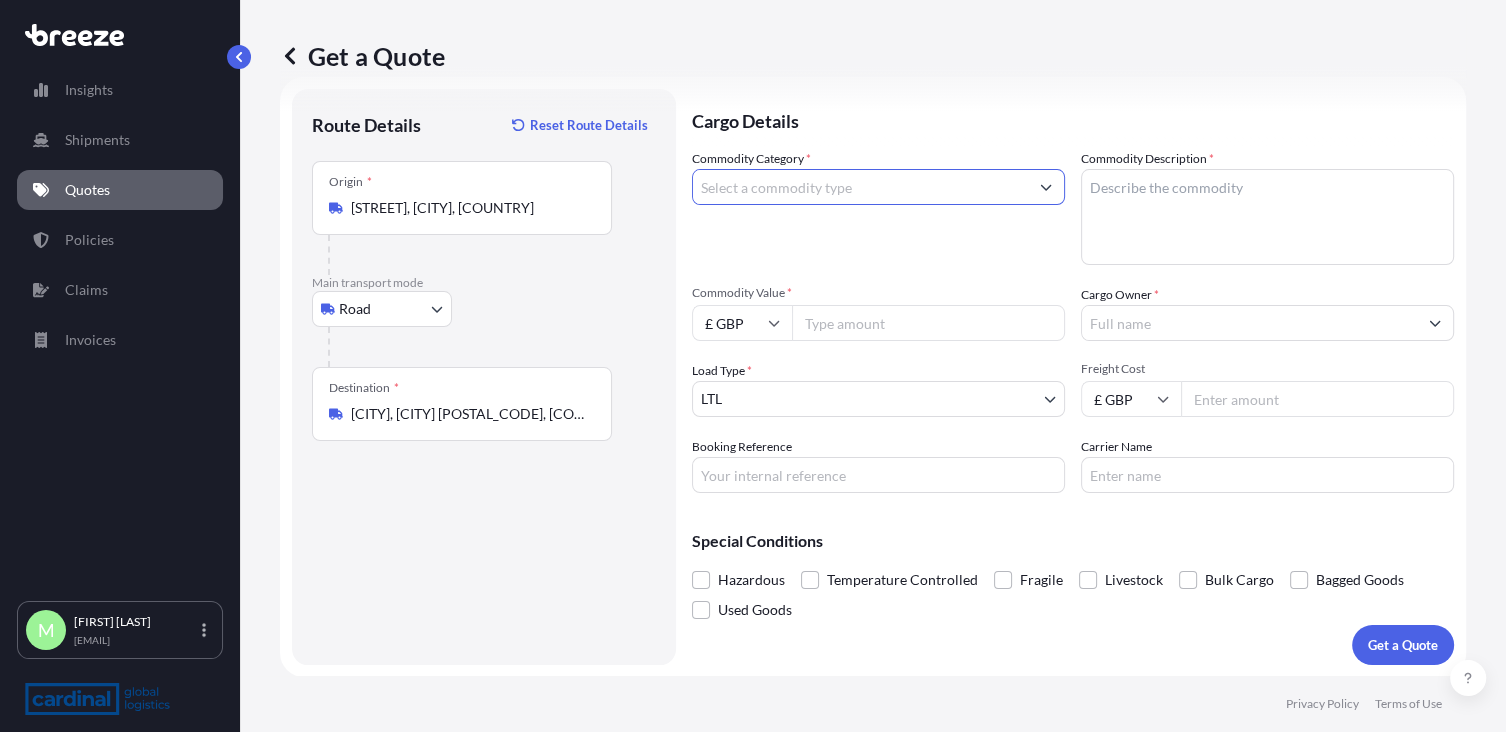 scroll, scrollTop: 36, scrollLeft: 0, axis: vertical 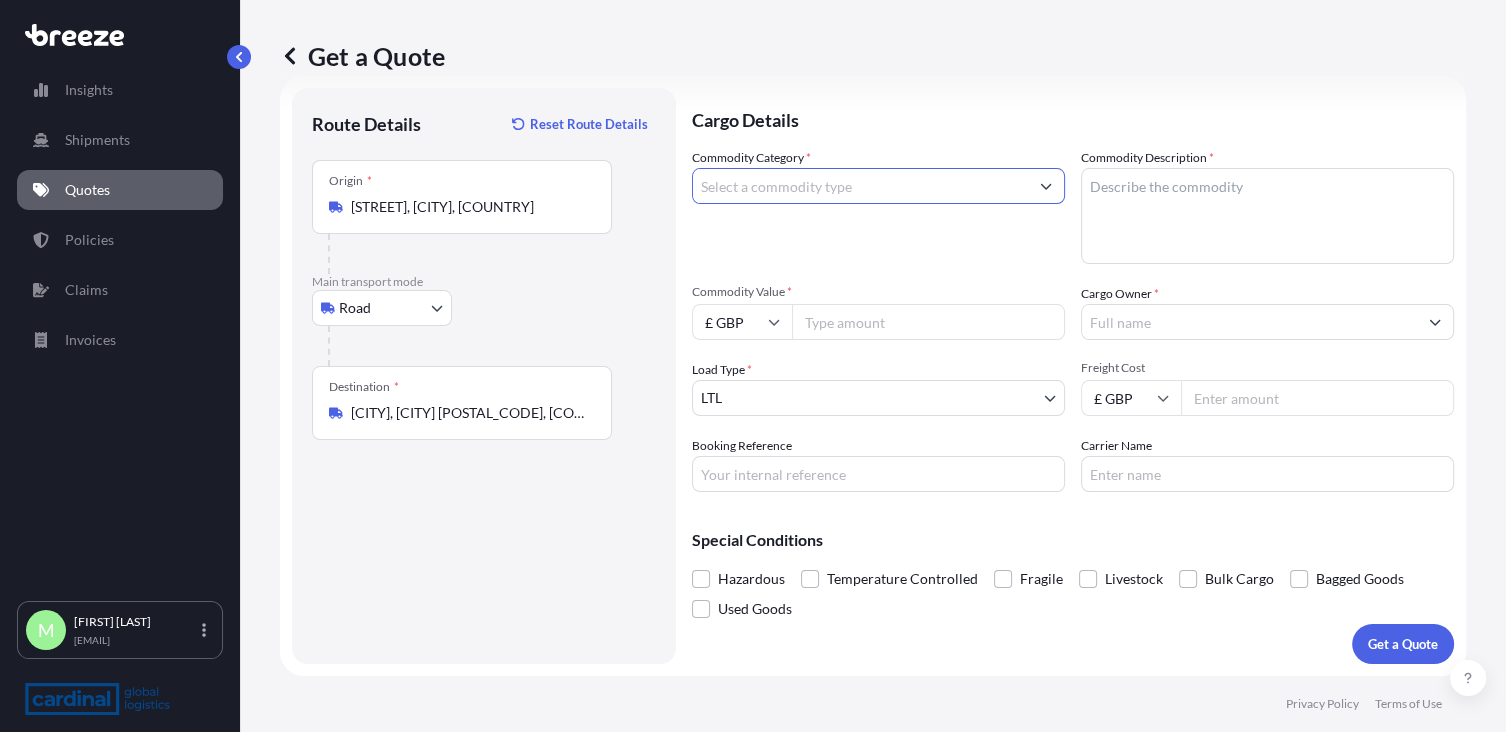 click at bounding box center [1046, 186] 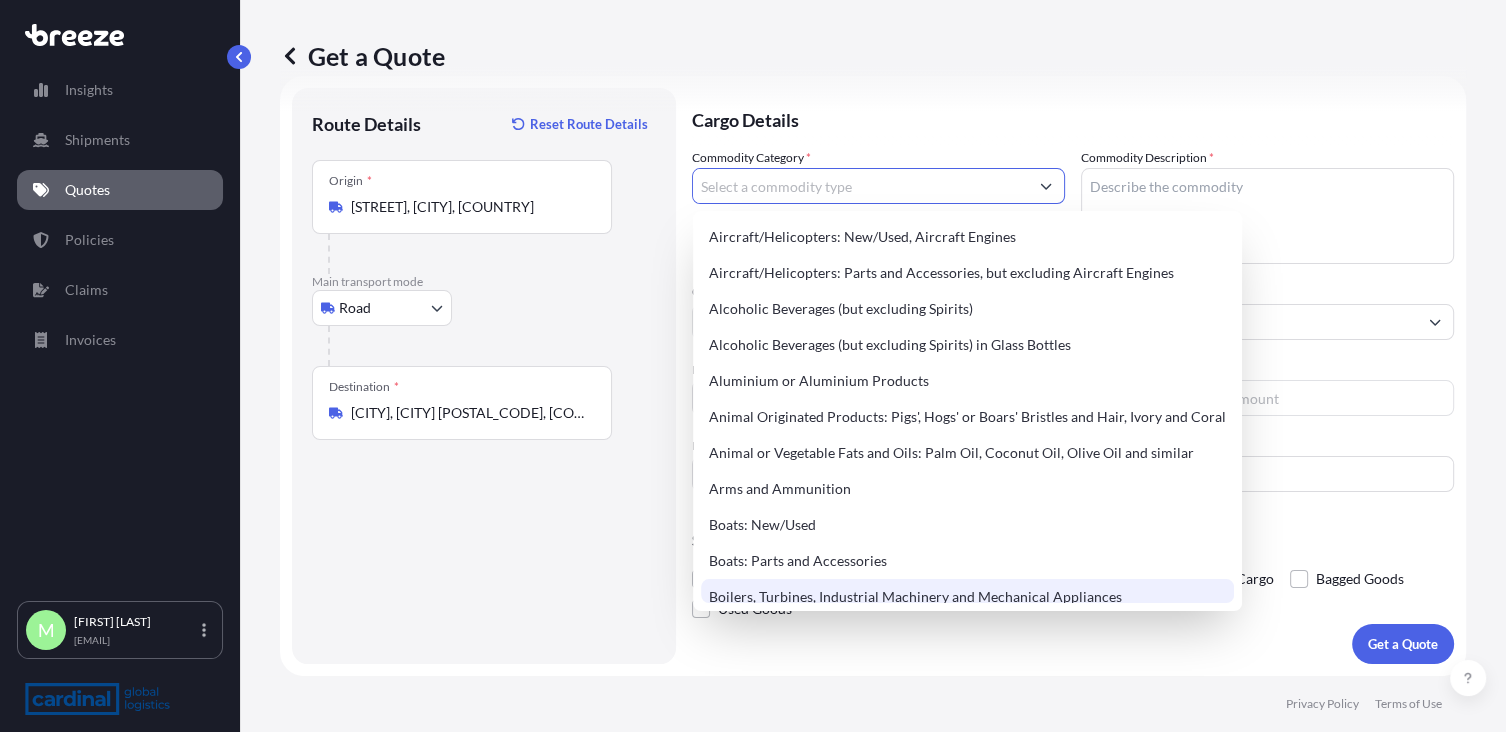 click on "Boilers, Turbines, Industrial Machinery and Mechanical Appliances" at bounding box center (967, 597) 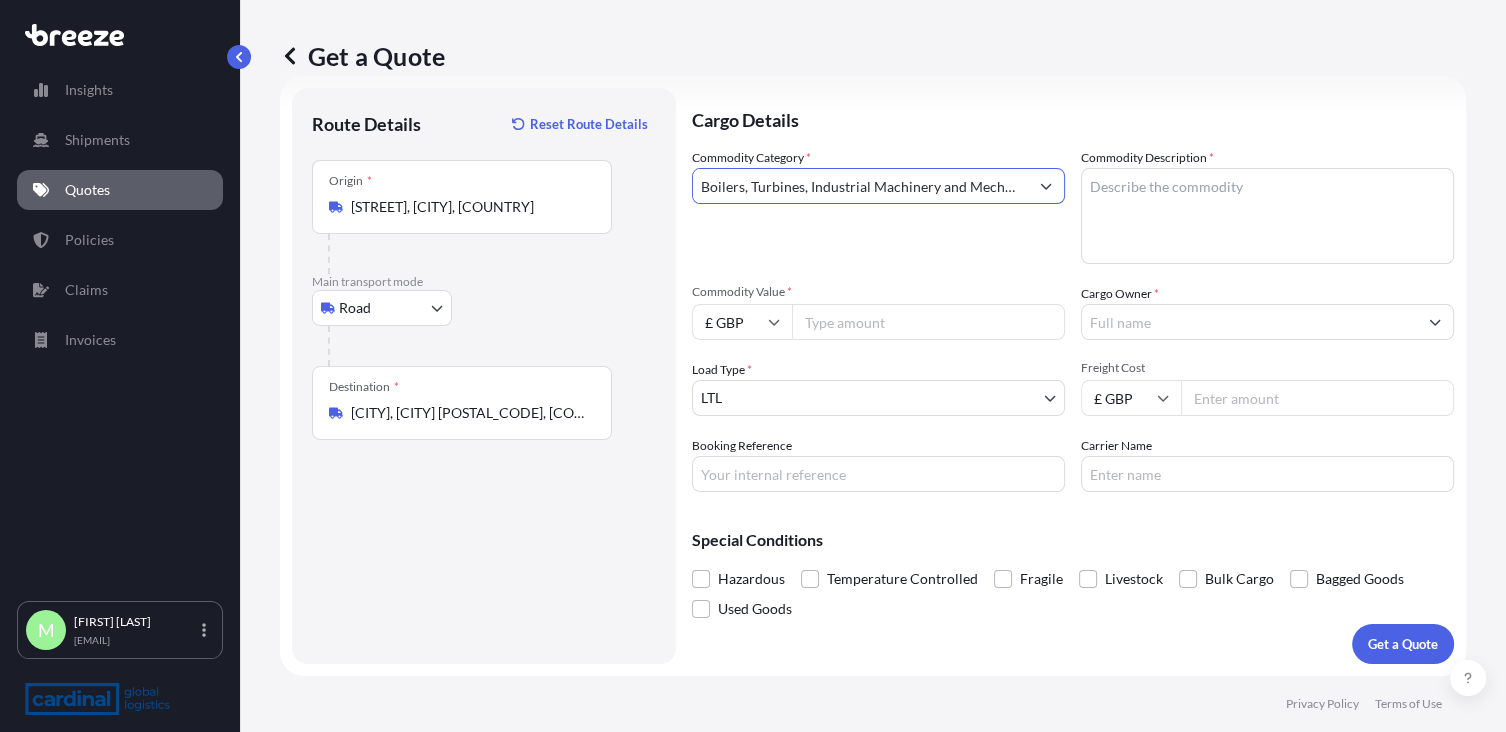 click on "Commodity Description *" at bounding box center (1267, 216) 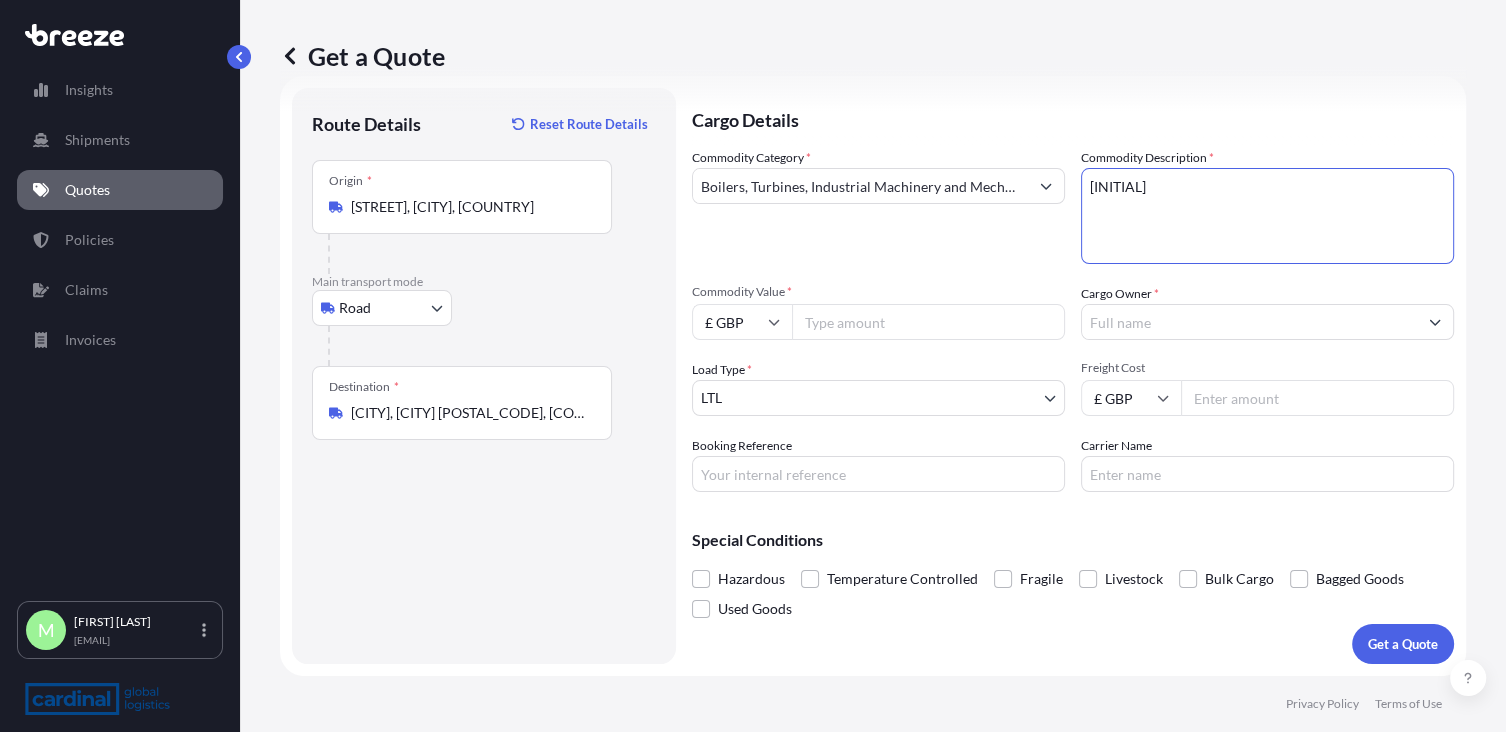 type on "s" 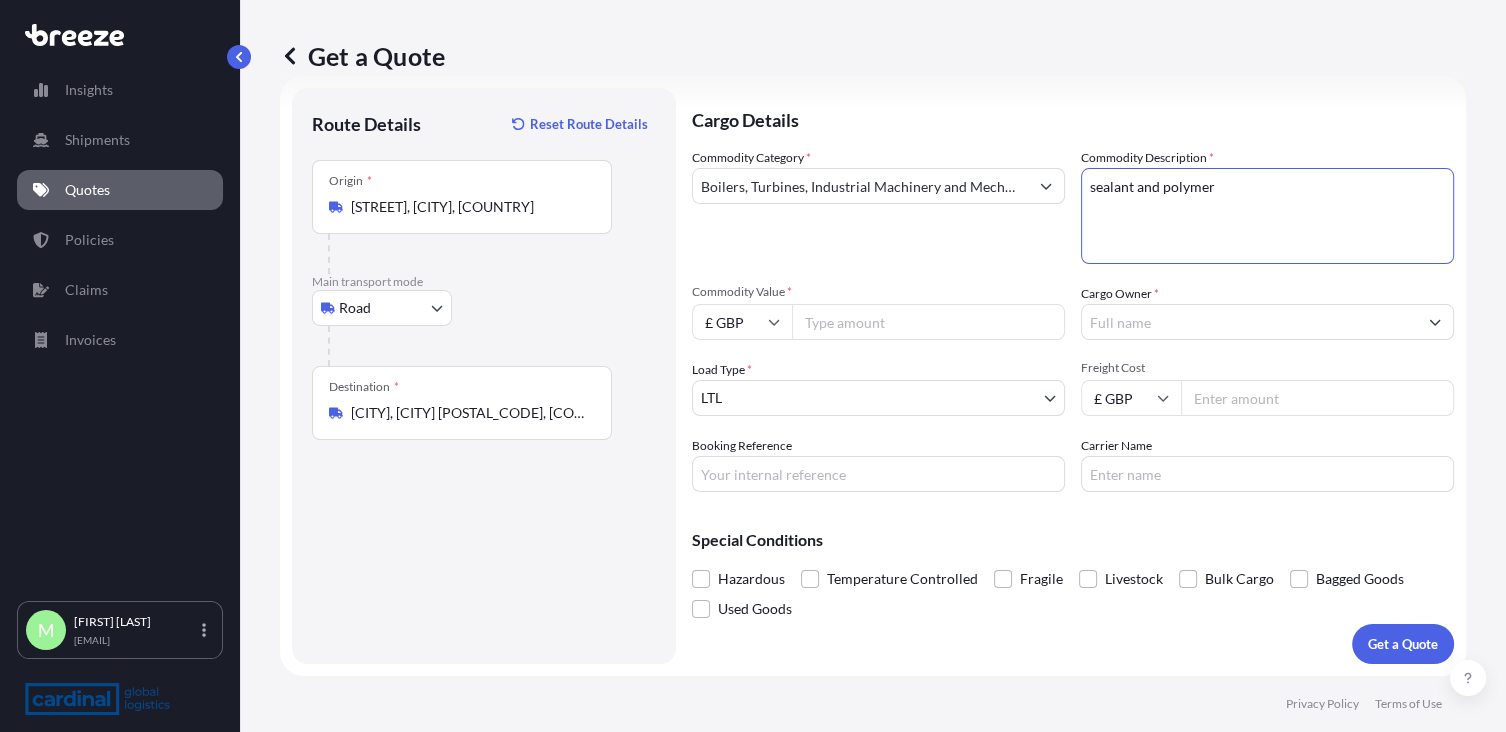 type on "sealant and polymer" 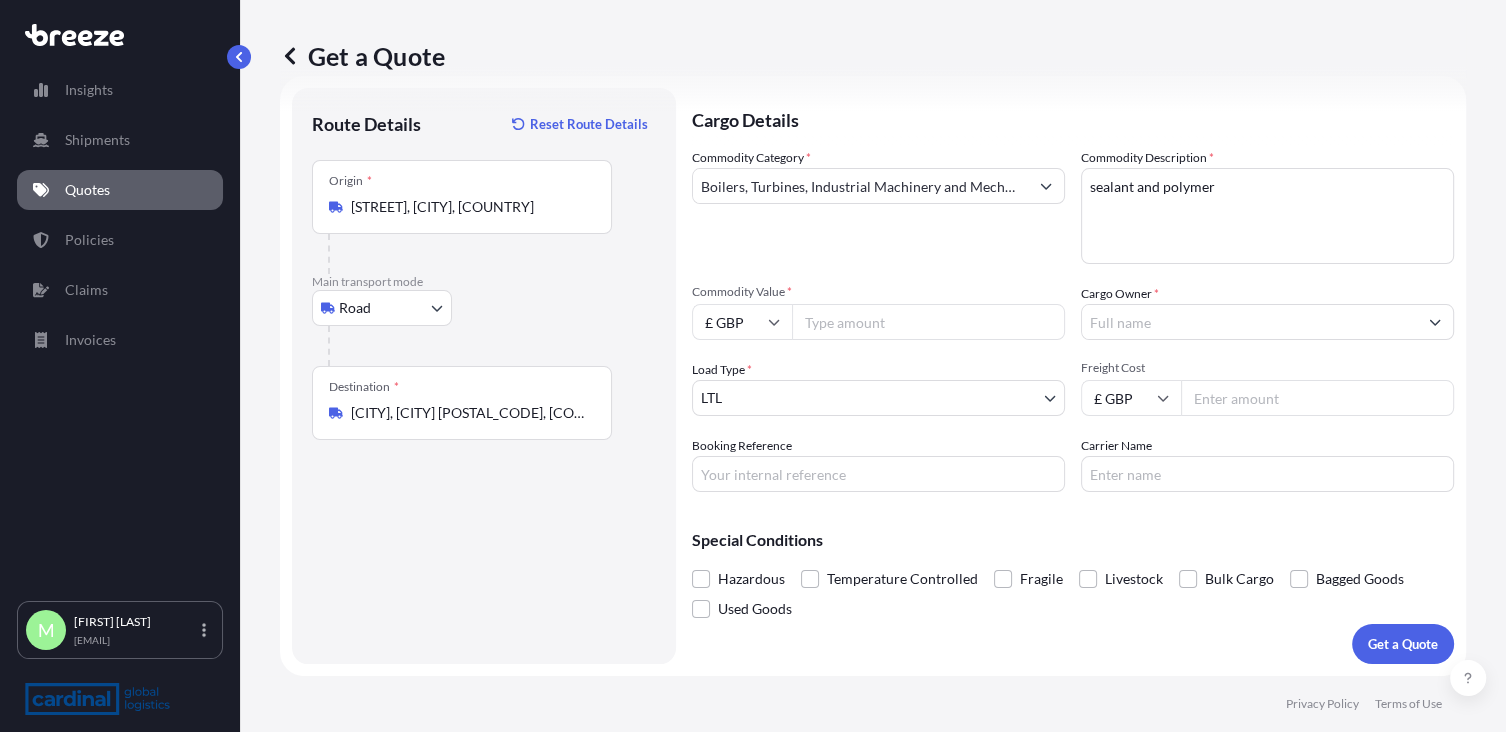 type on "33570" 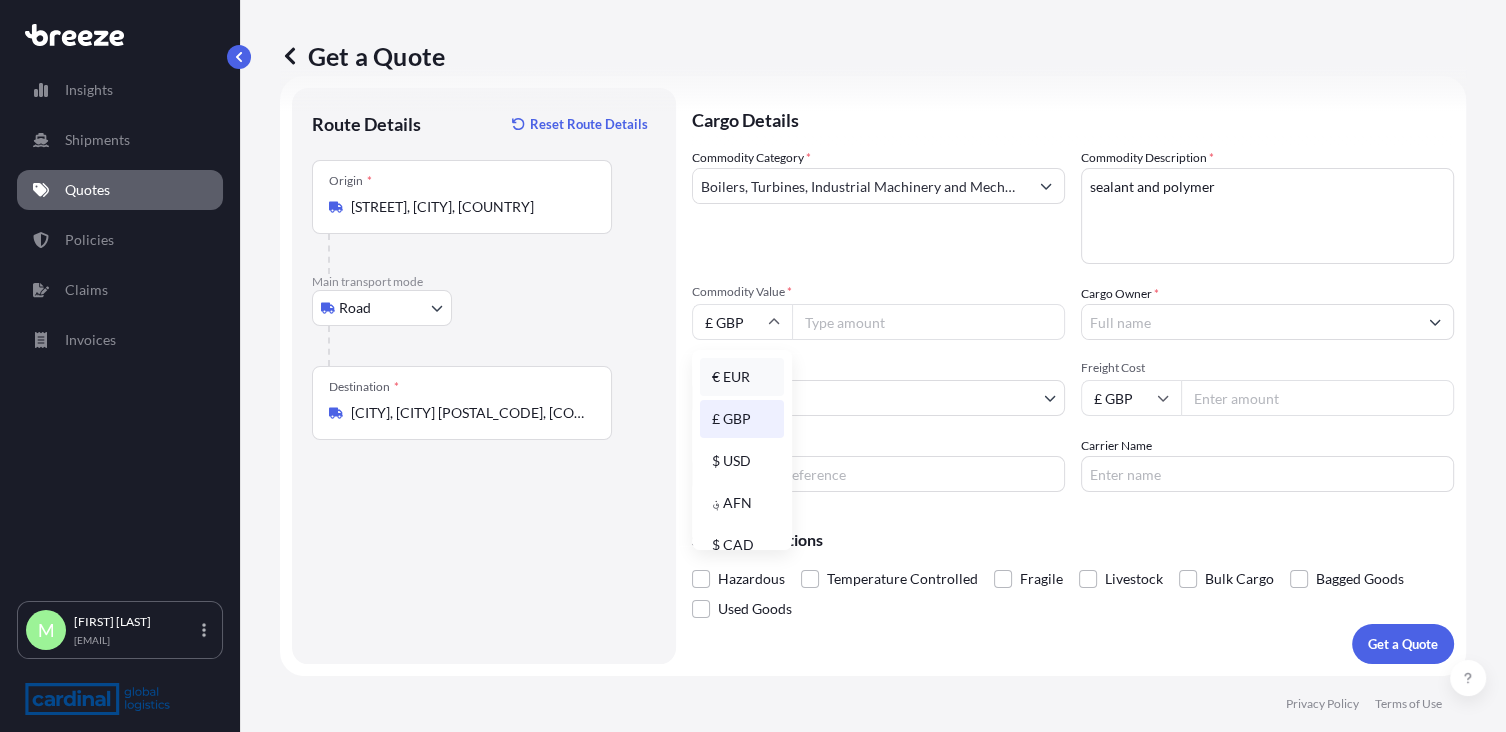 click on "€ EUR" at bounding box center [742, 377] 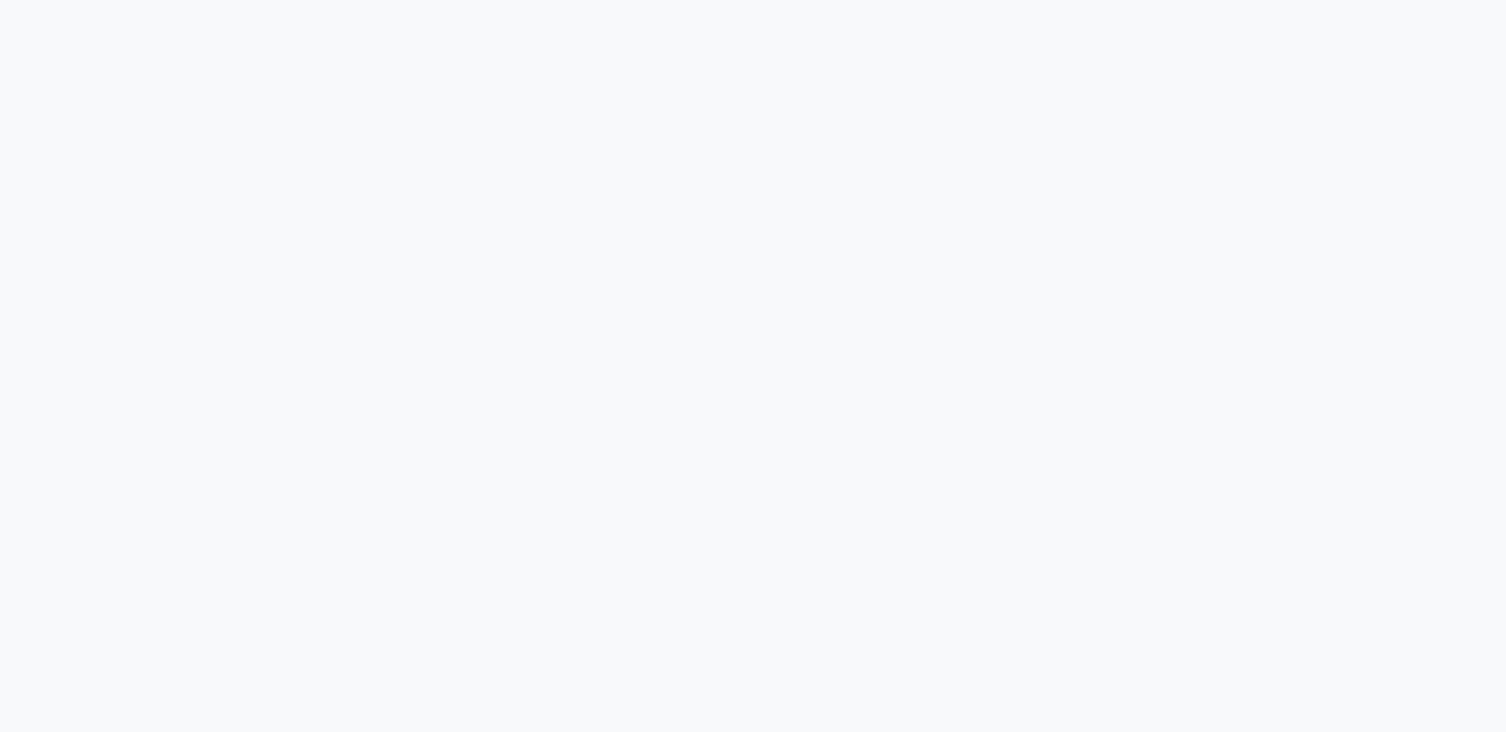 scroll, scrollTop: 0, scrollLeft: 0, axis: both 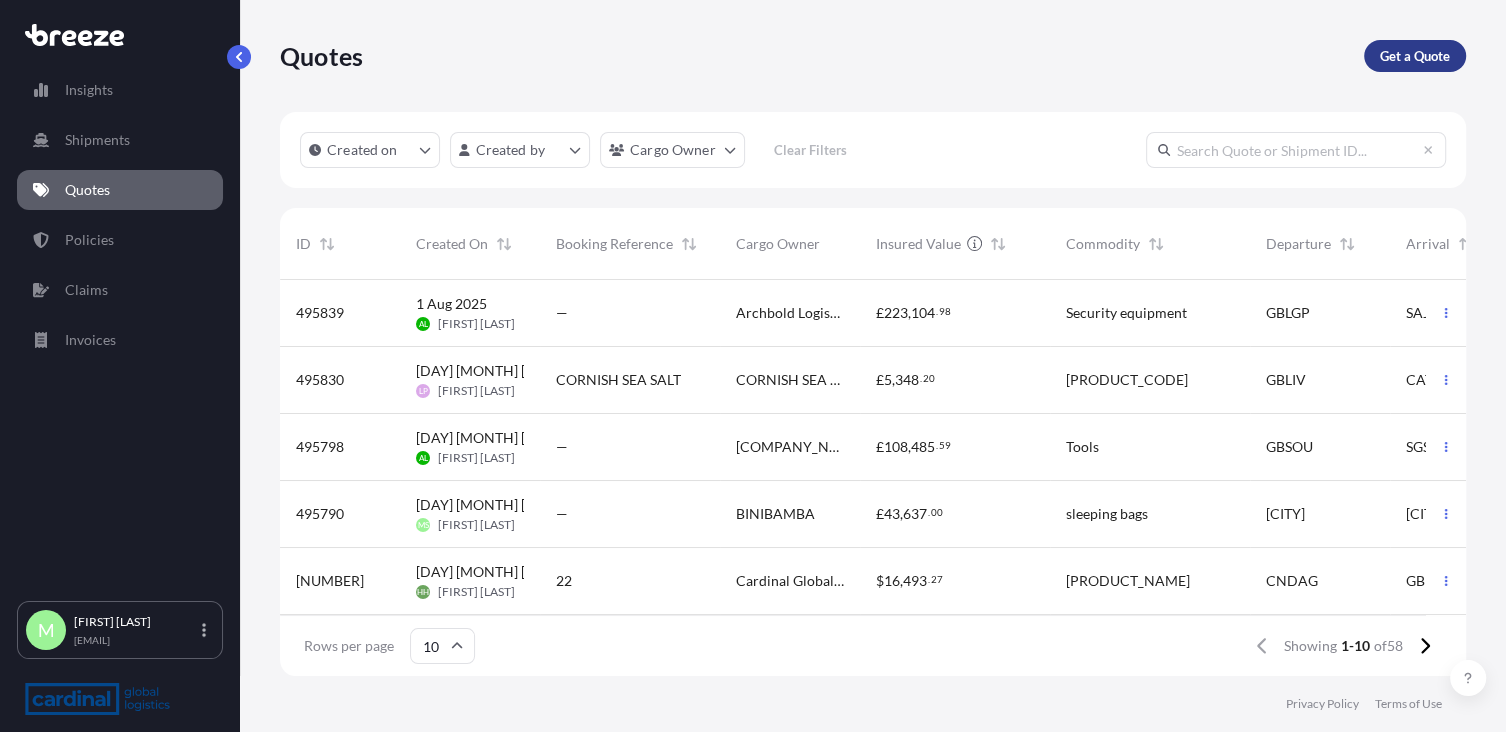 click on "Get a Quote" at bounding box center (1415, 56) 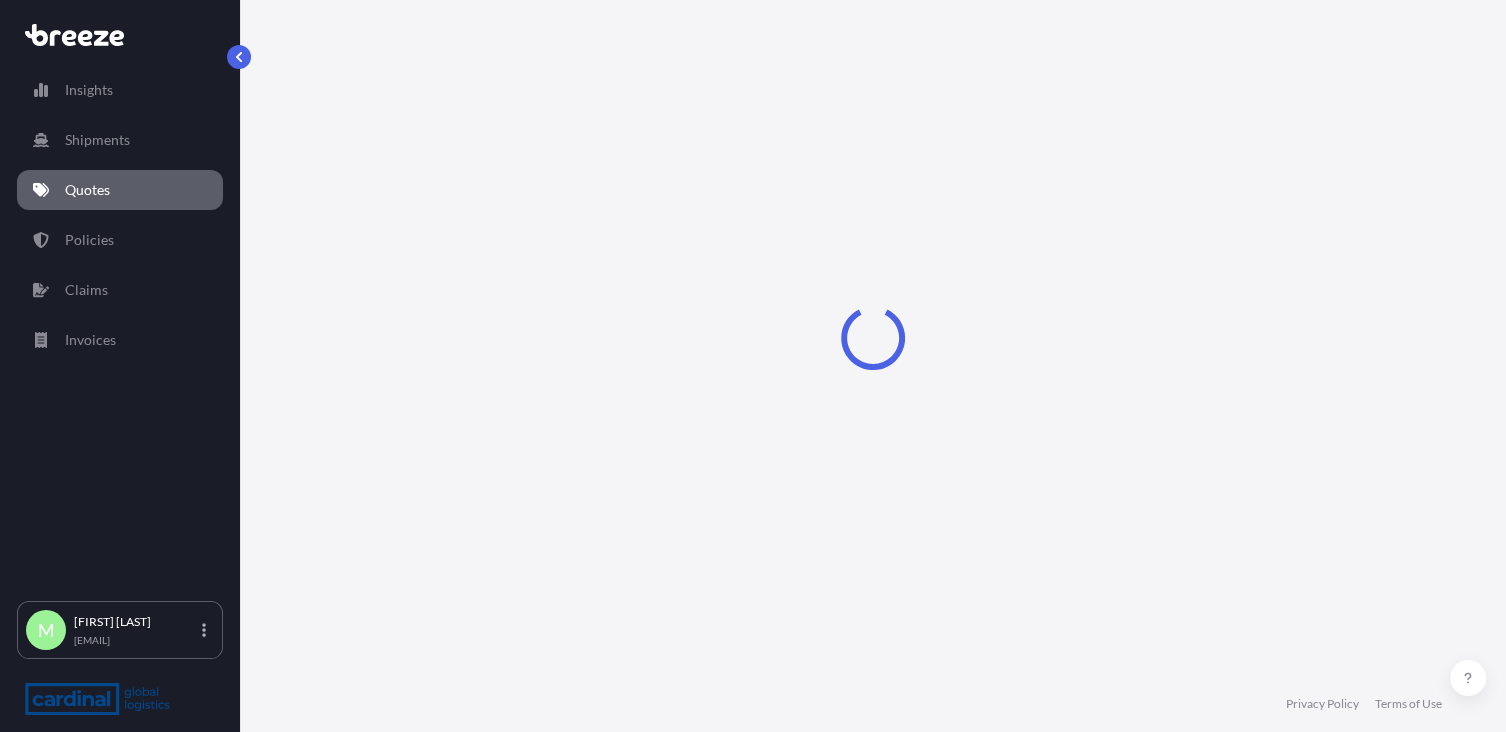 select on "Sea" 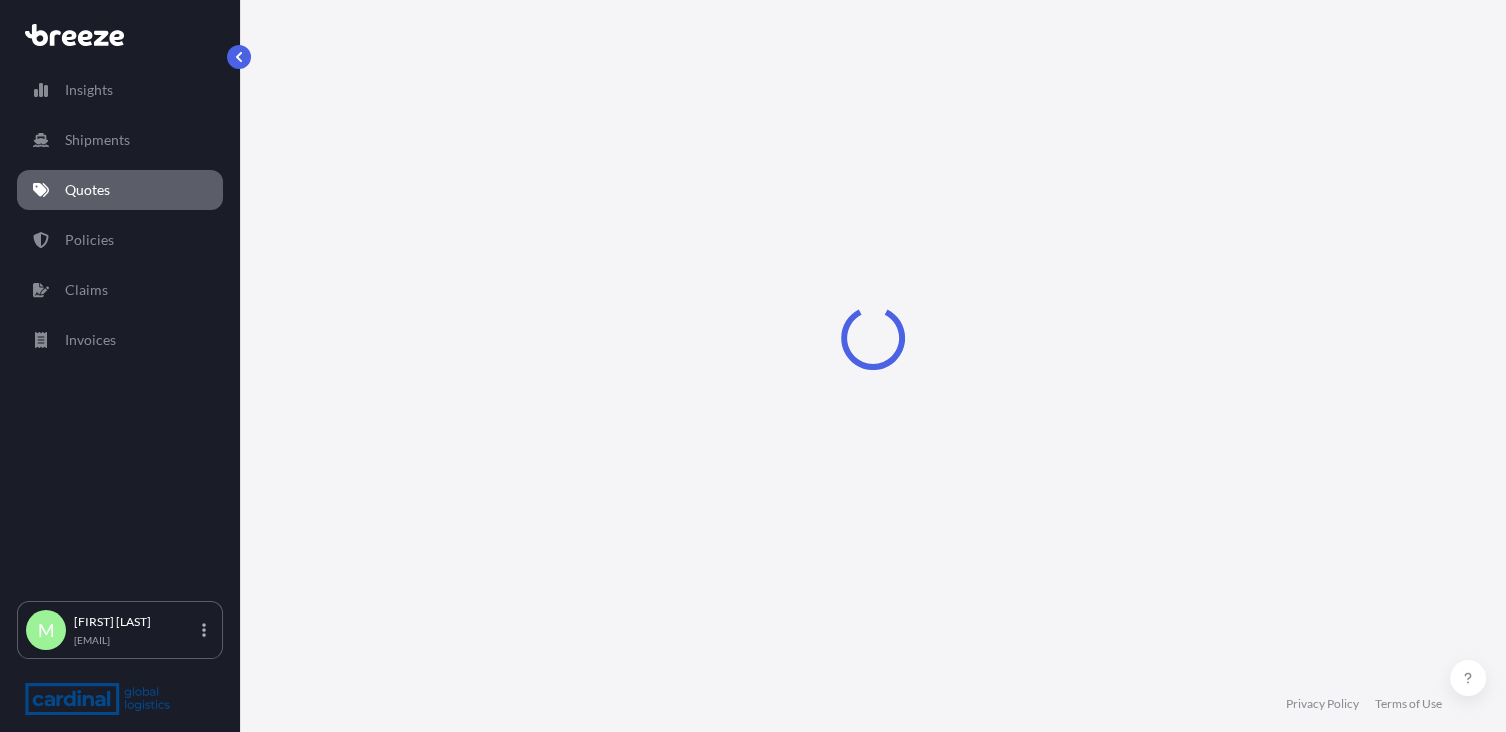 select on "1" 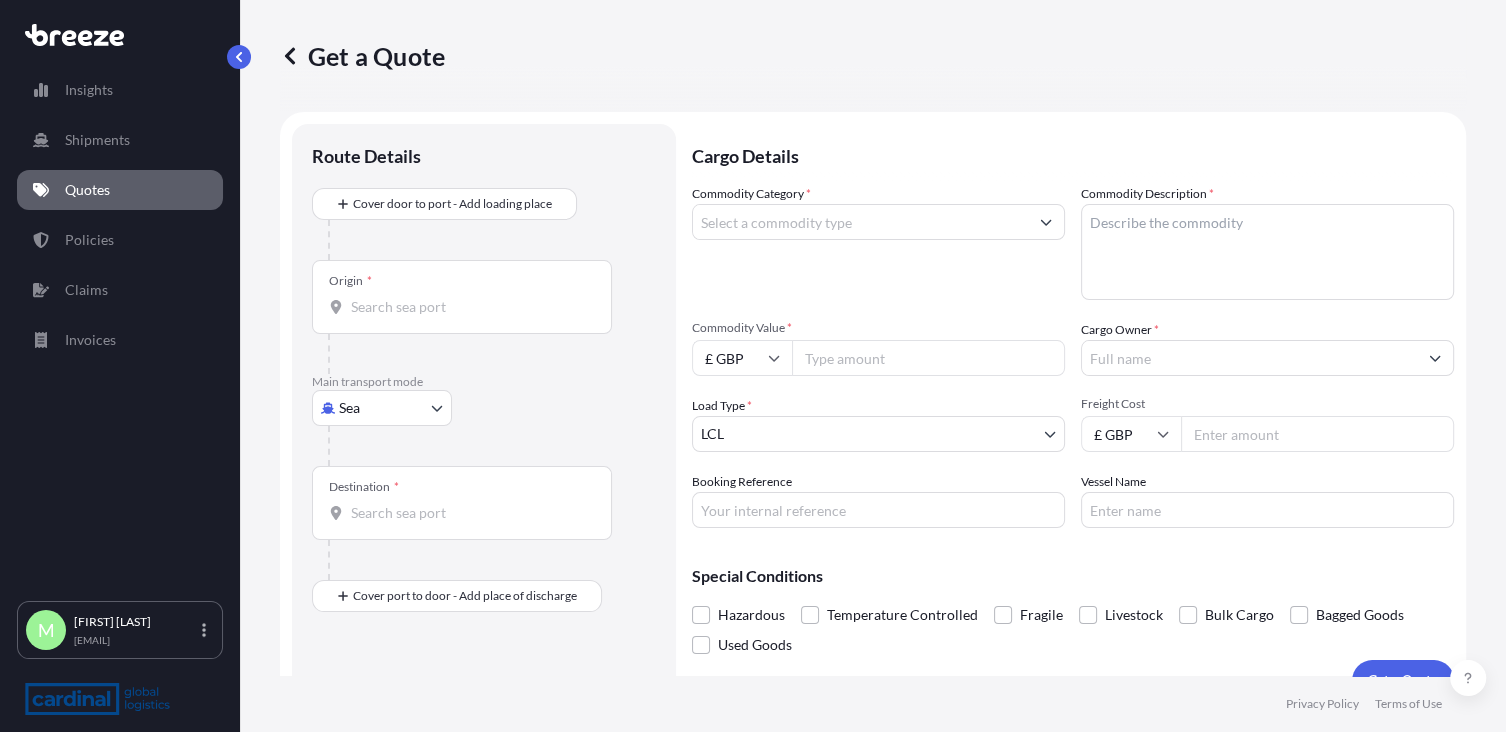 scroll, scrollTop: 32, scrollLeft: 0, axis: vertical 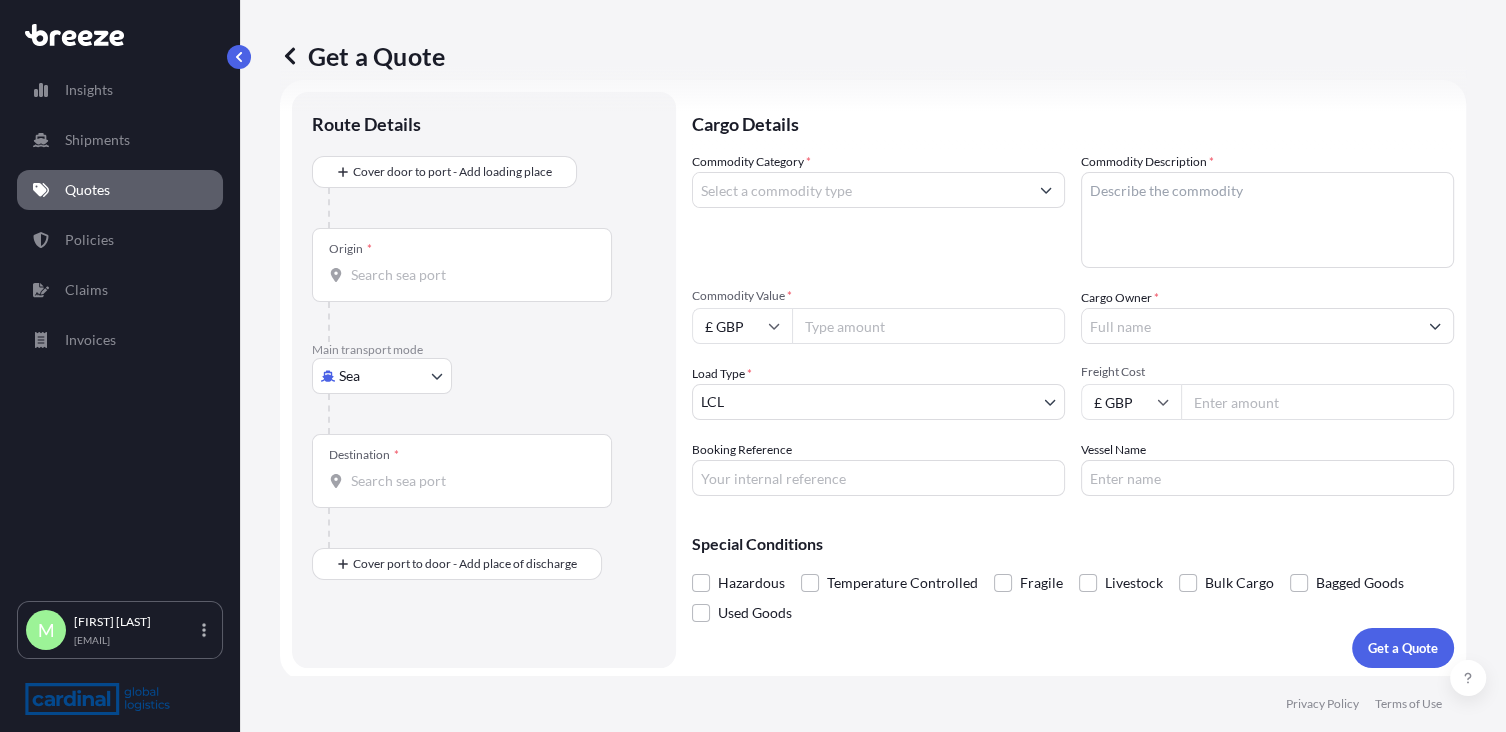 click on "Insights Shipments Quotes Policies Claims Invoices M Megan   Stealey megan.stealey@cardinalgl.com Get a Quote Route Details   Cover door to port - Add loading place Place of loading Road Road Rail Origin * Main transport mode Sea Sea Air Road Rail Destination * Cover port to door - Add place of discharge Road Road Rail Place of Discharge Cargo Details Commodity Category * Commodity Description * Commodity Value   * £ GBP Cargo Owner * Load Type * LCL LCL FCL Freight Cost   £ GBP Booking Reference Vessel Name Special Conditions Hazardous Temperature Controlled Fragile Livestock Bulk Cargo Bagged Goods Used Goods Get a Quote Privacy Policy Terms of Use" at bounding box center (753, 366) 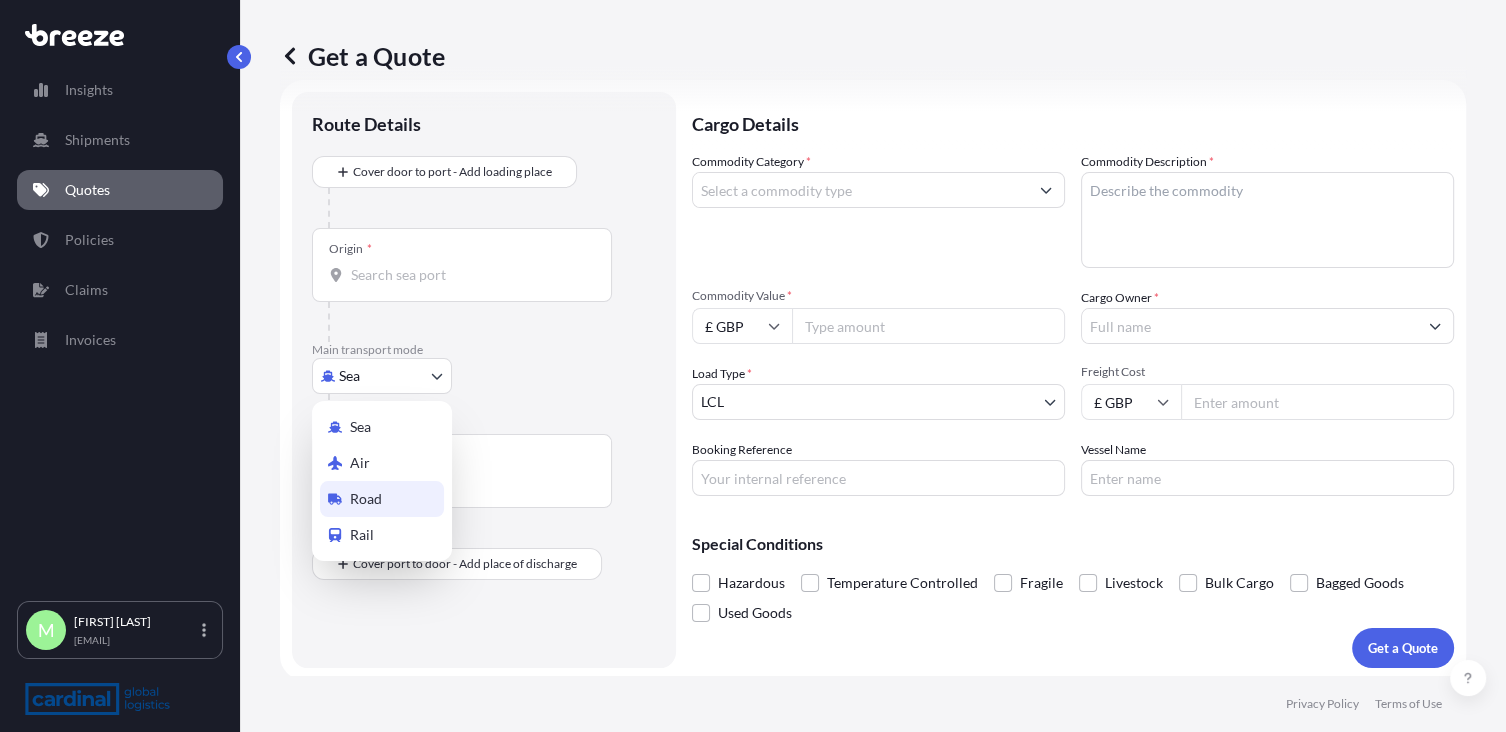 click on "Road" at bounding box center [382, 499] 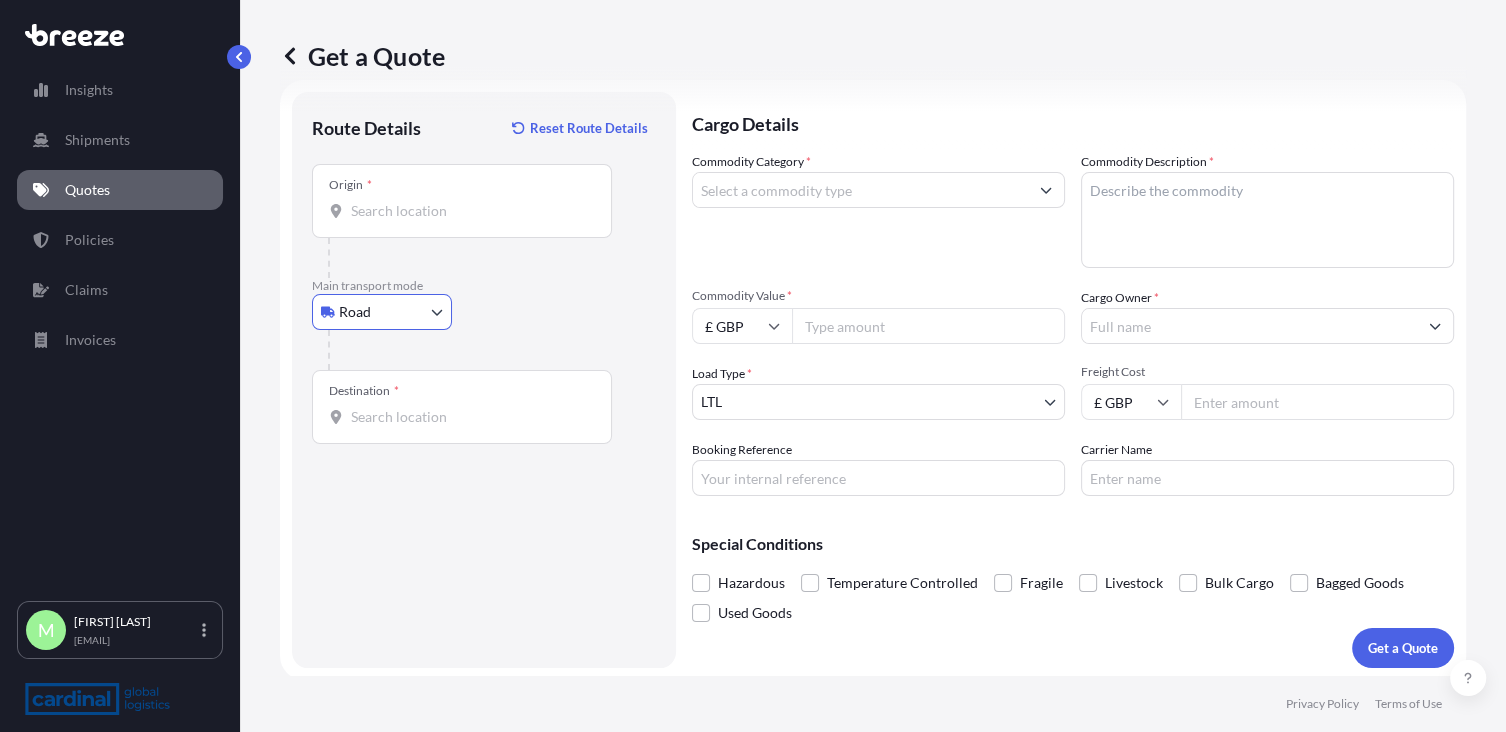 click on "Origin *" at bounding box center [462, 201] 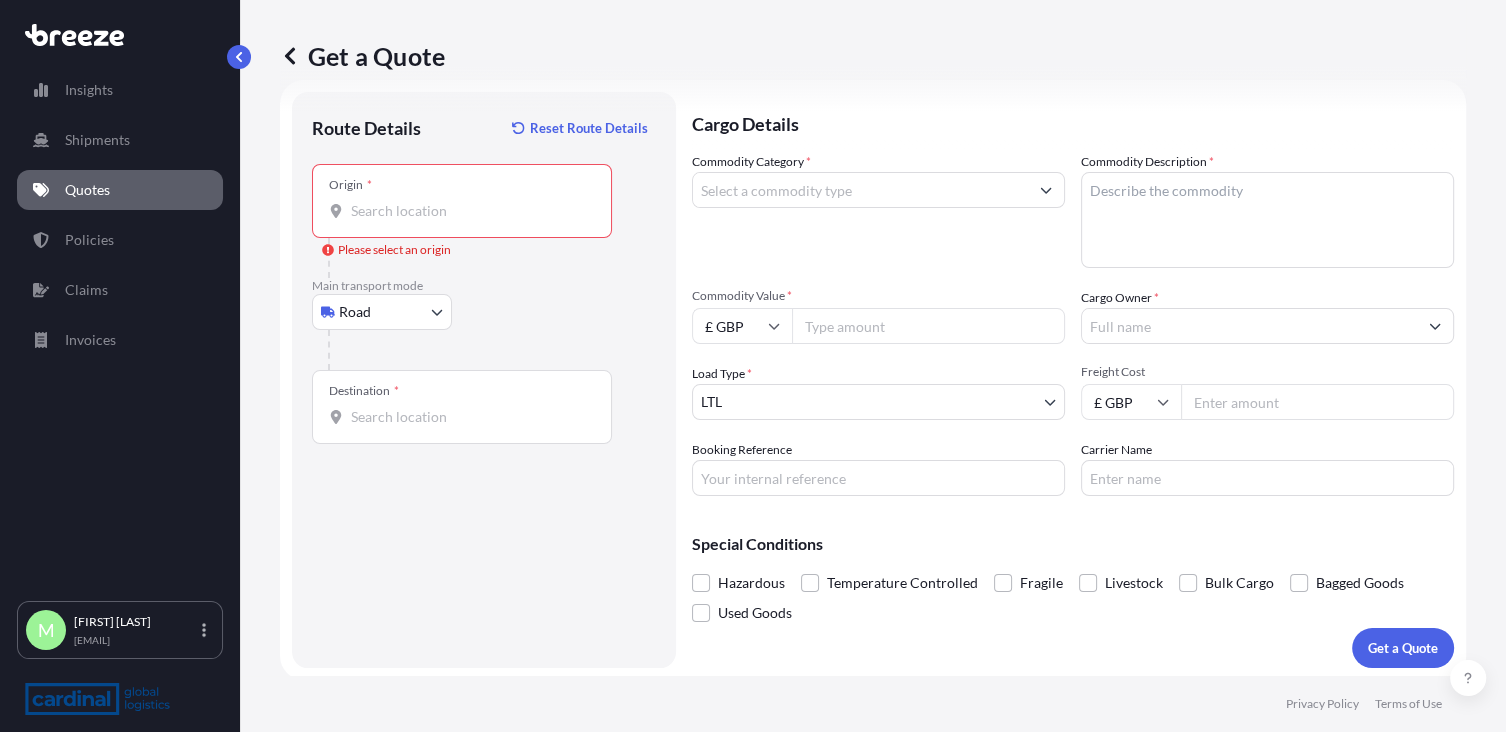 click on "Origin * Please select an origin" at bounding box center [469, 211] 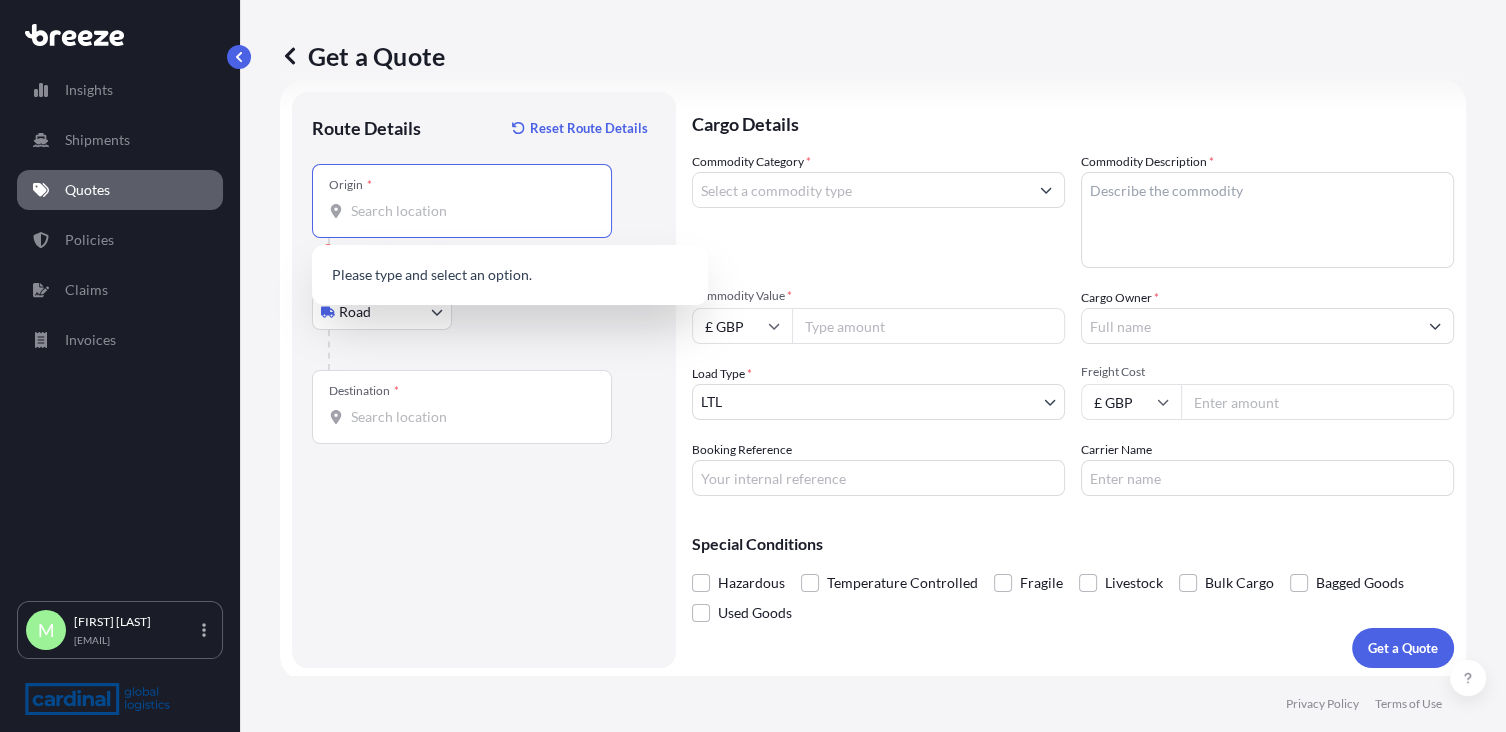 paste on "F-68500 GUEBWILLER" 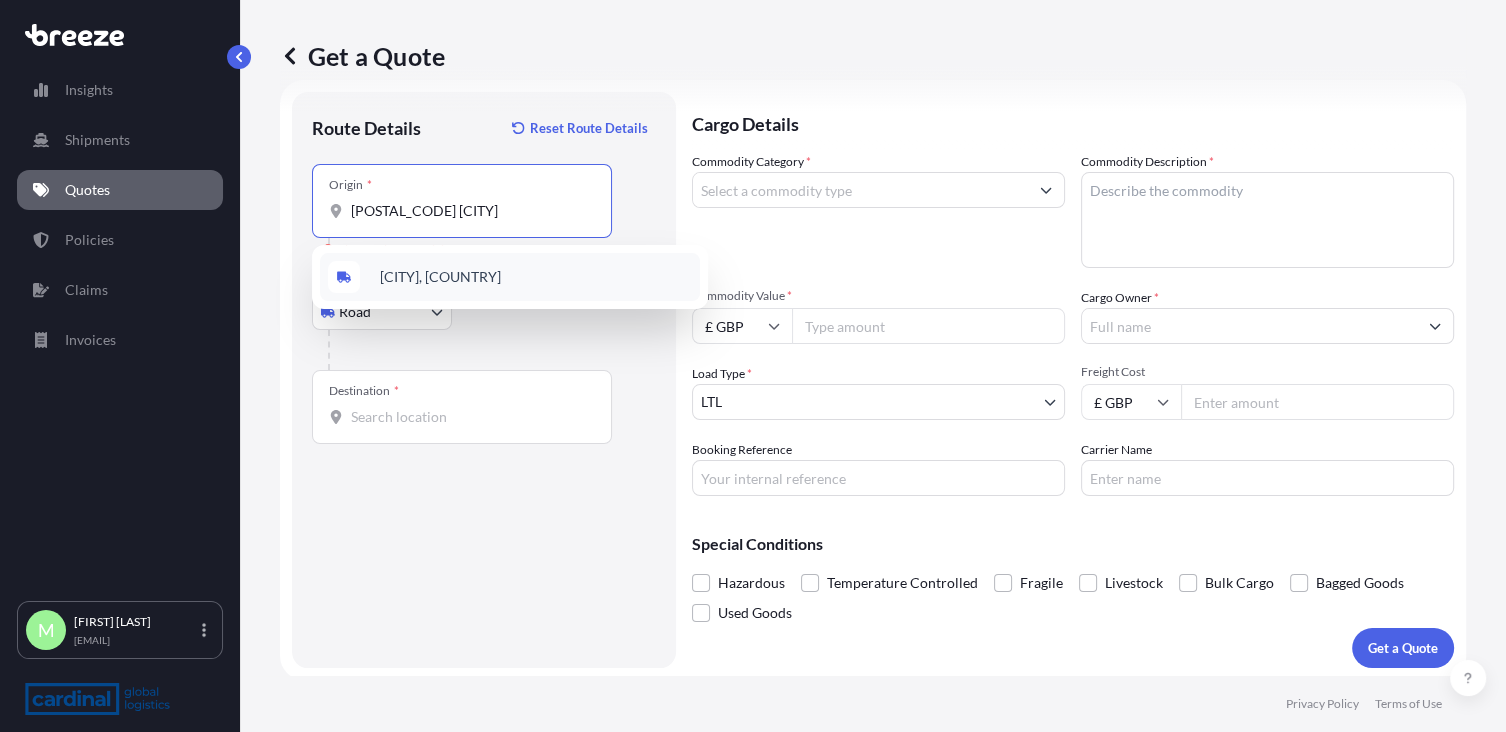 click on "Guebwiller, France" at bounding box center (440, 277) 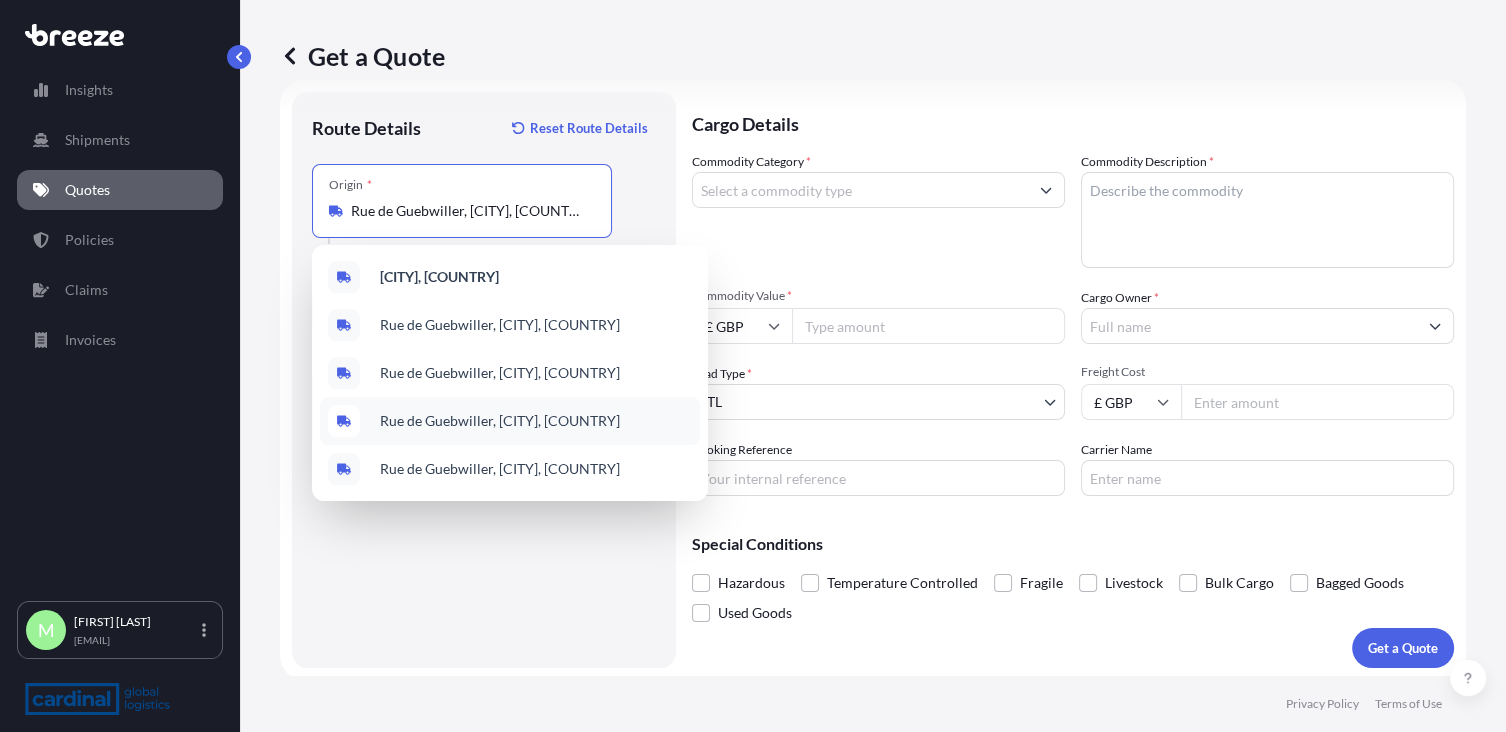 paste on "DE74 2NP" 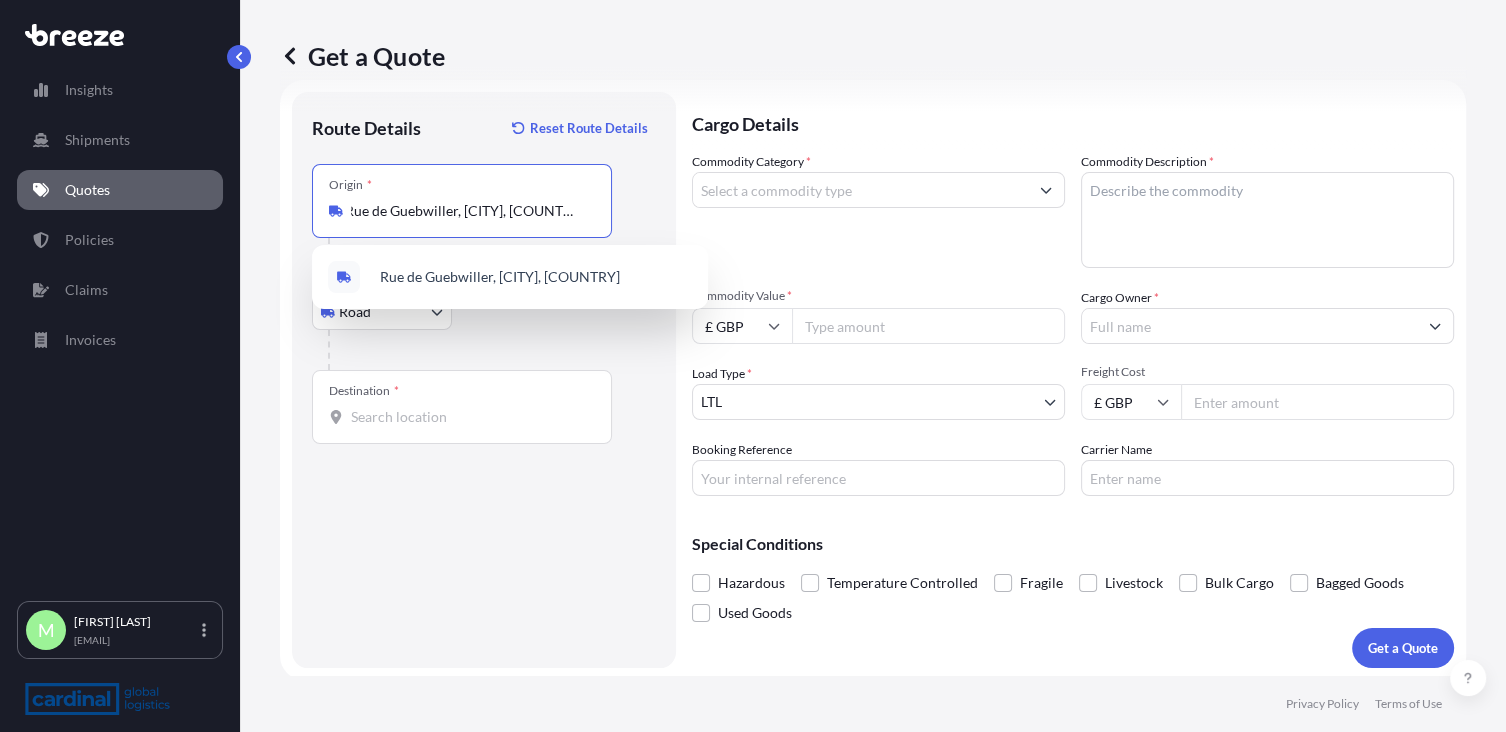 scroll, scrollTop: 0, scrollLeft: 0, axis: both 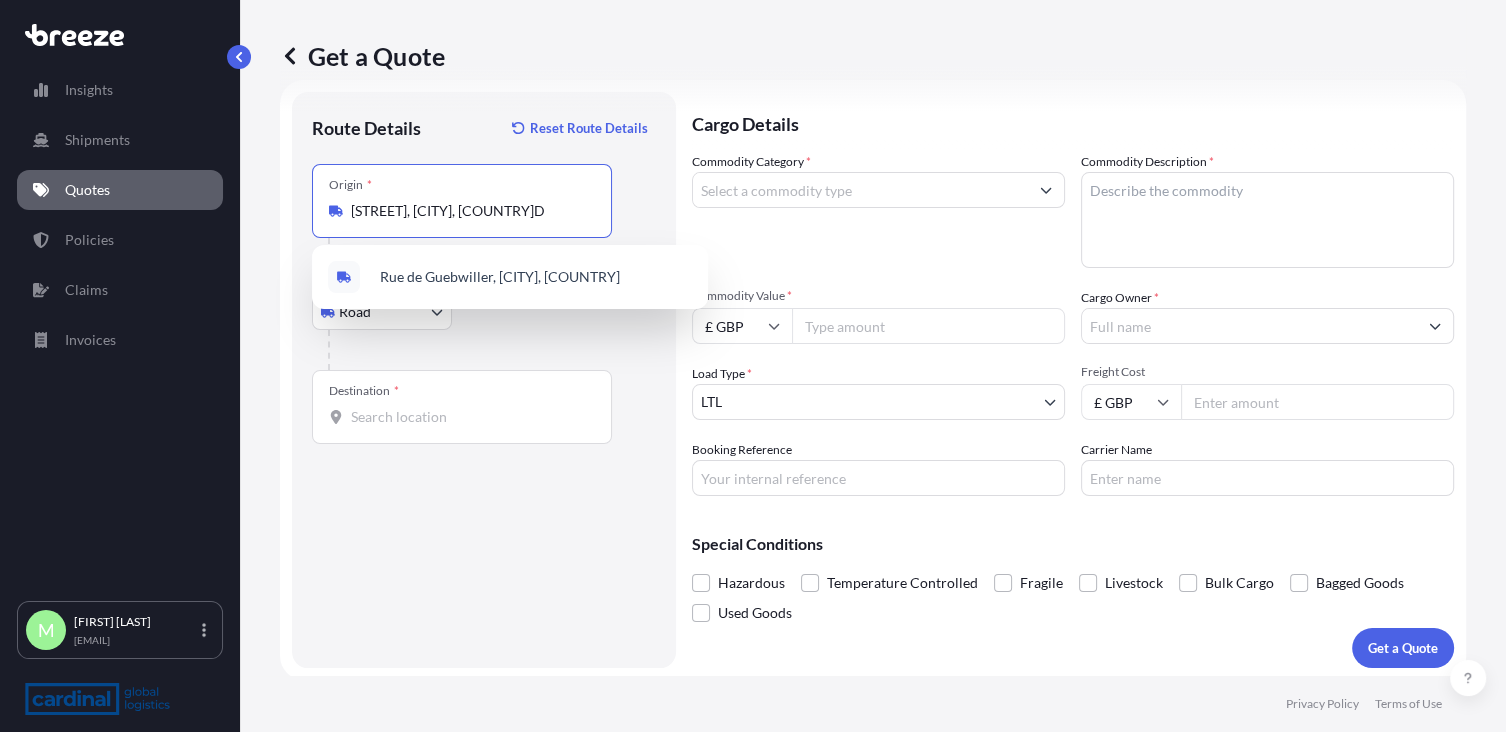 type on "Rue de Guebwiller, Cernay, France" 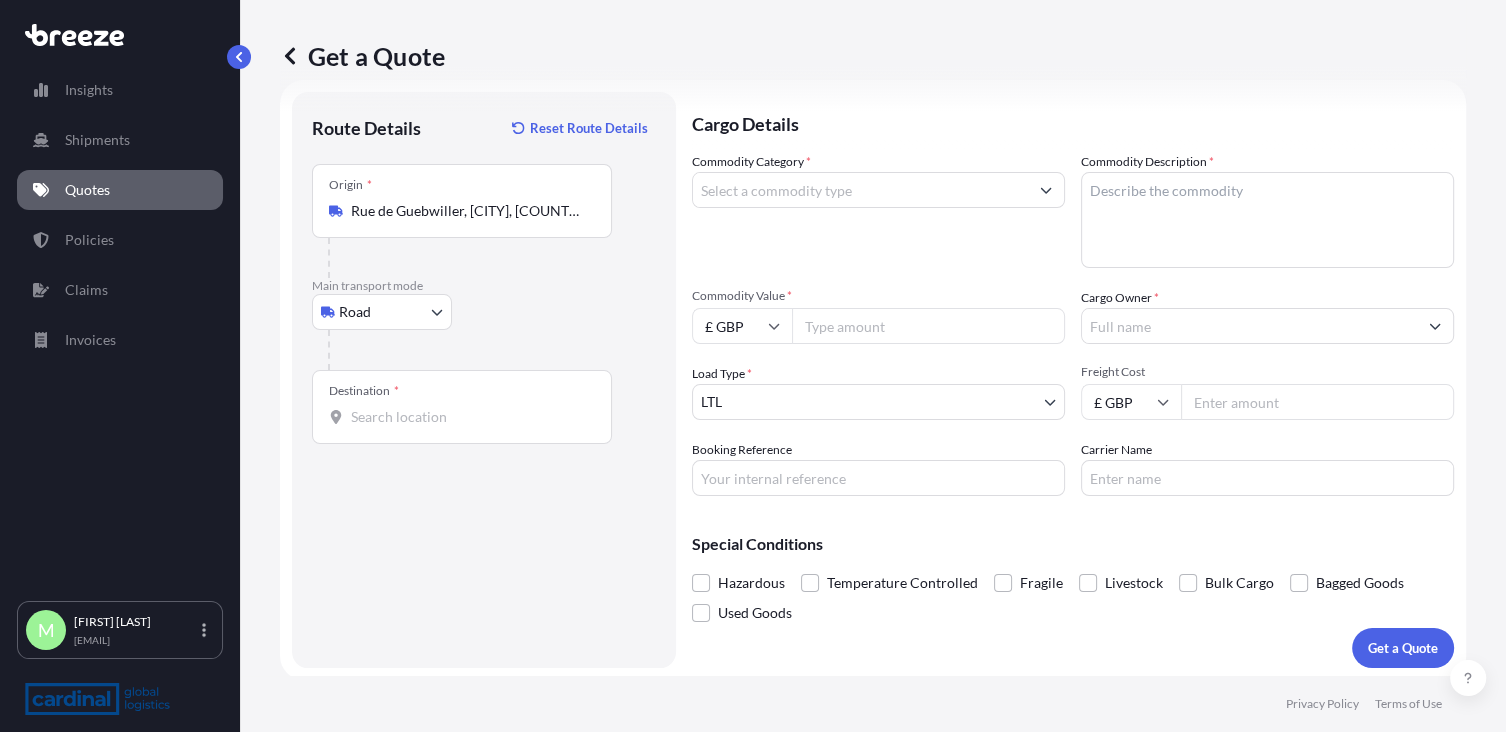 click on "Destination *" at bounding box center [469, 417] 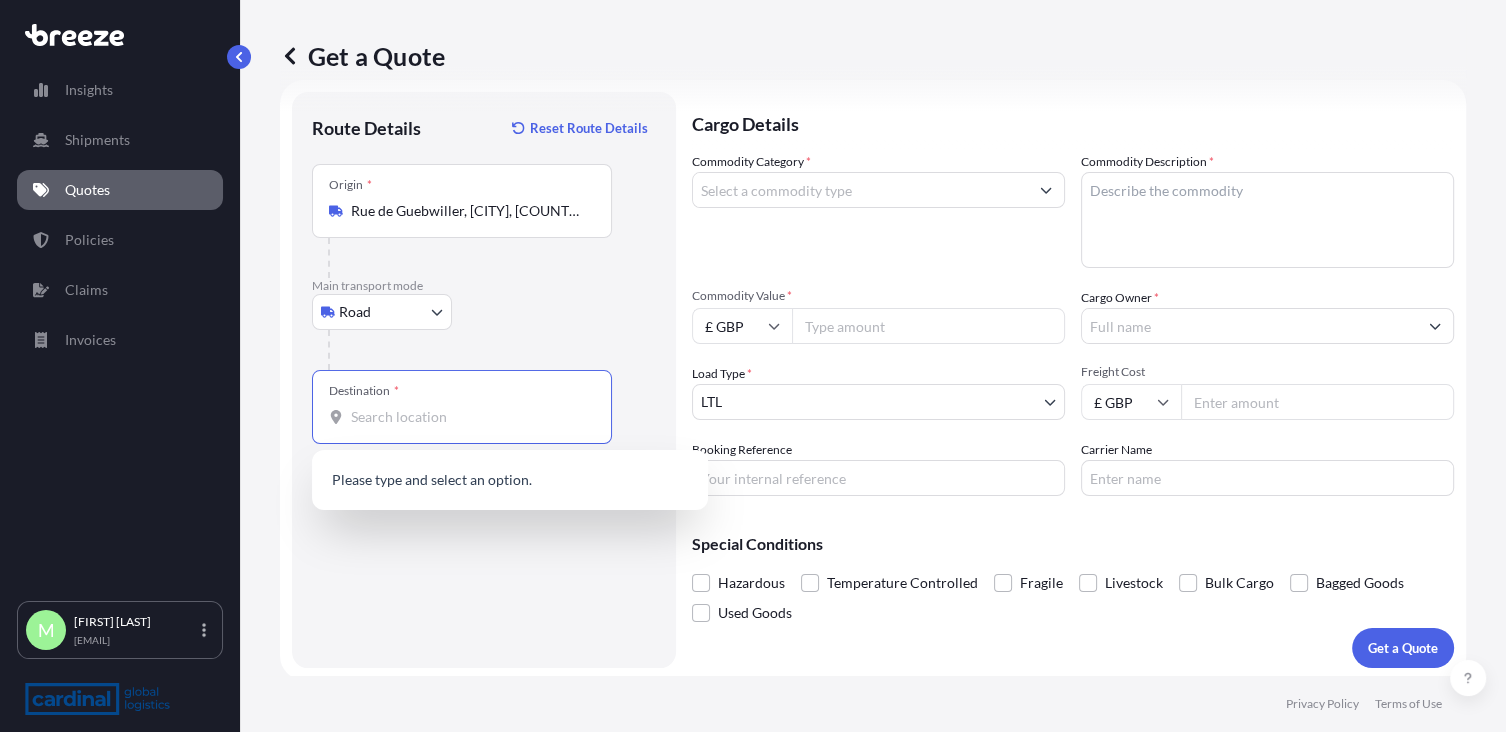 paste on "DE74 2NP" 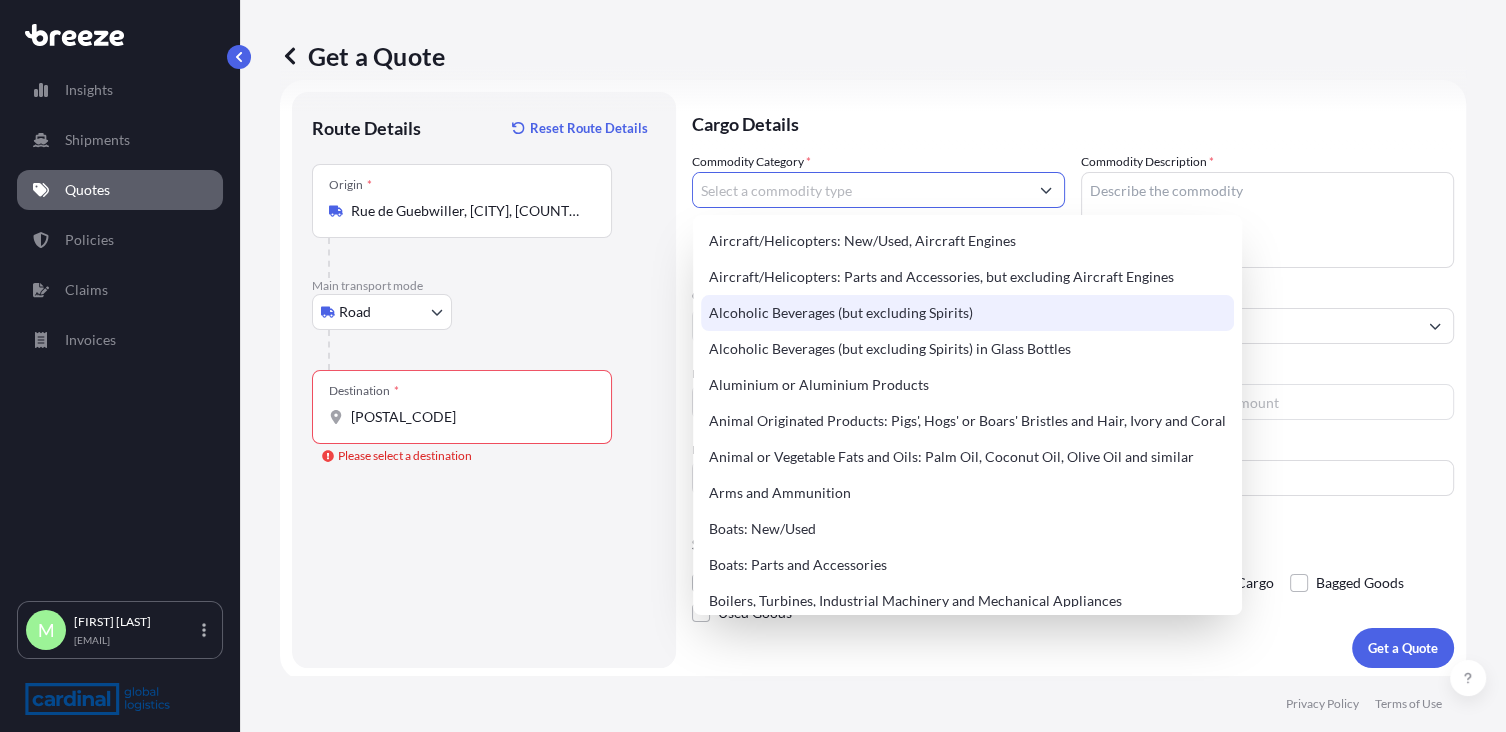 click on "Destination * DE74 2NP" at bounding box center [462, 407] 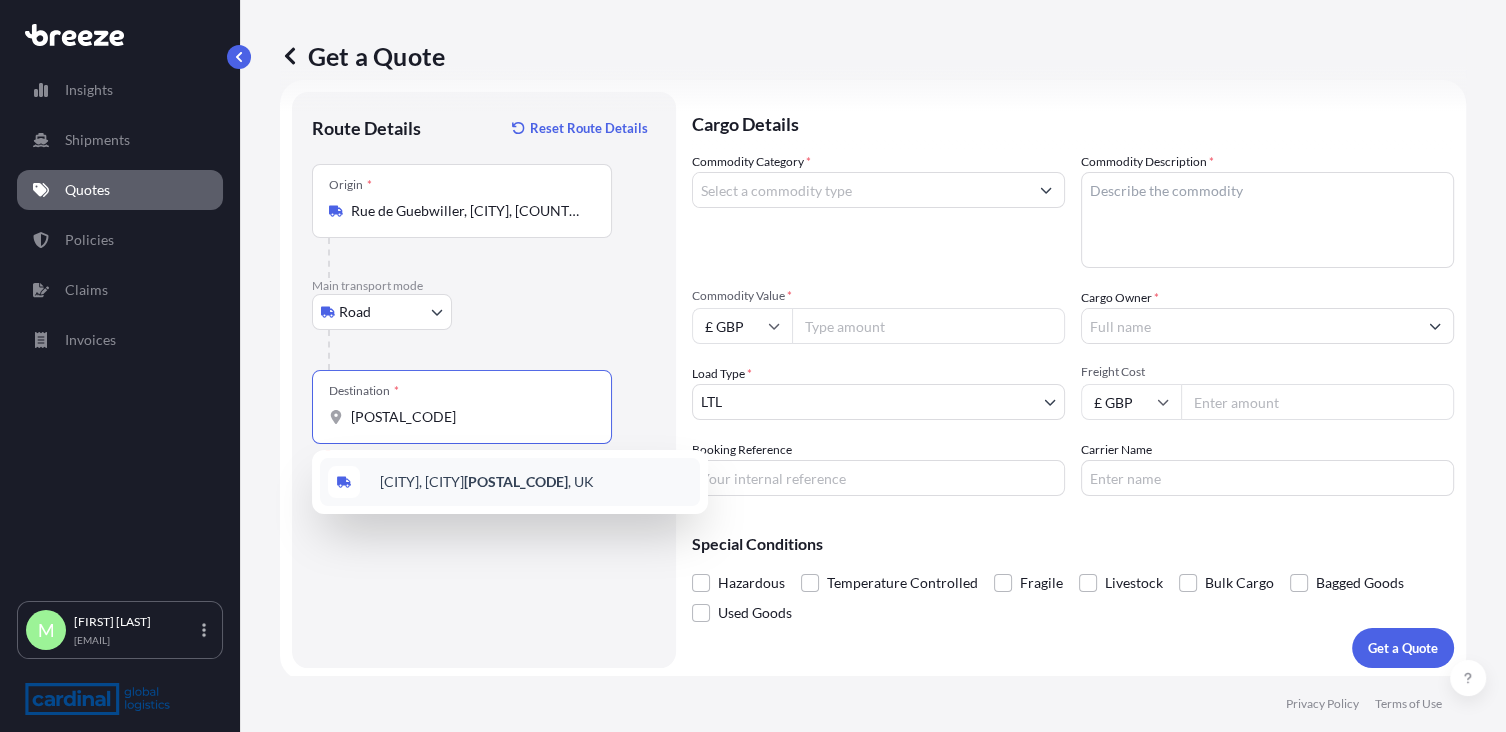 click on "Castle Donington, Derby  DE74 2NP , UK" at bounding box center (487, 482) 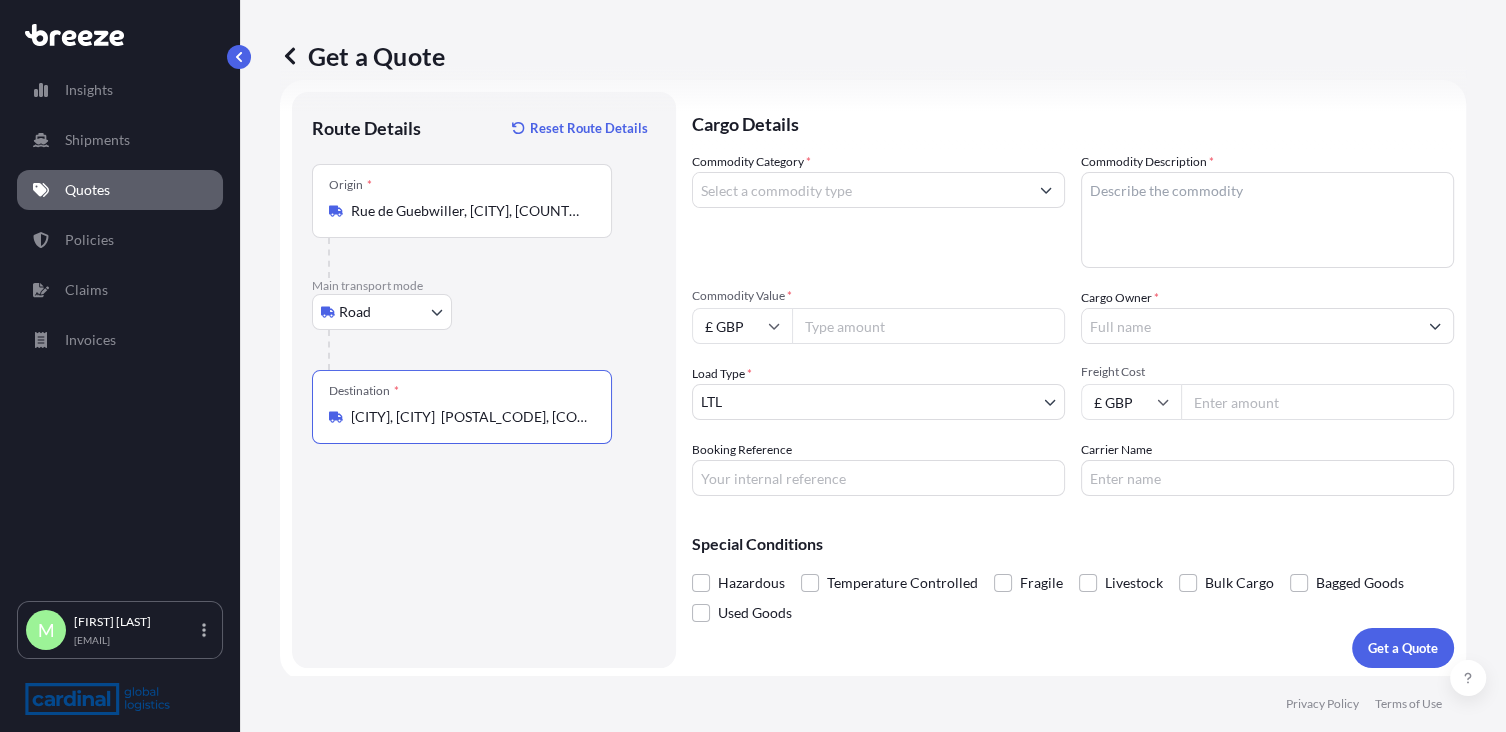click on "Commodity Category *" at bounding box center [860, 190] 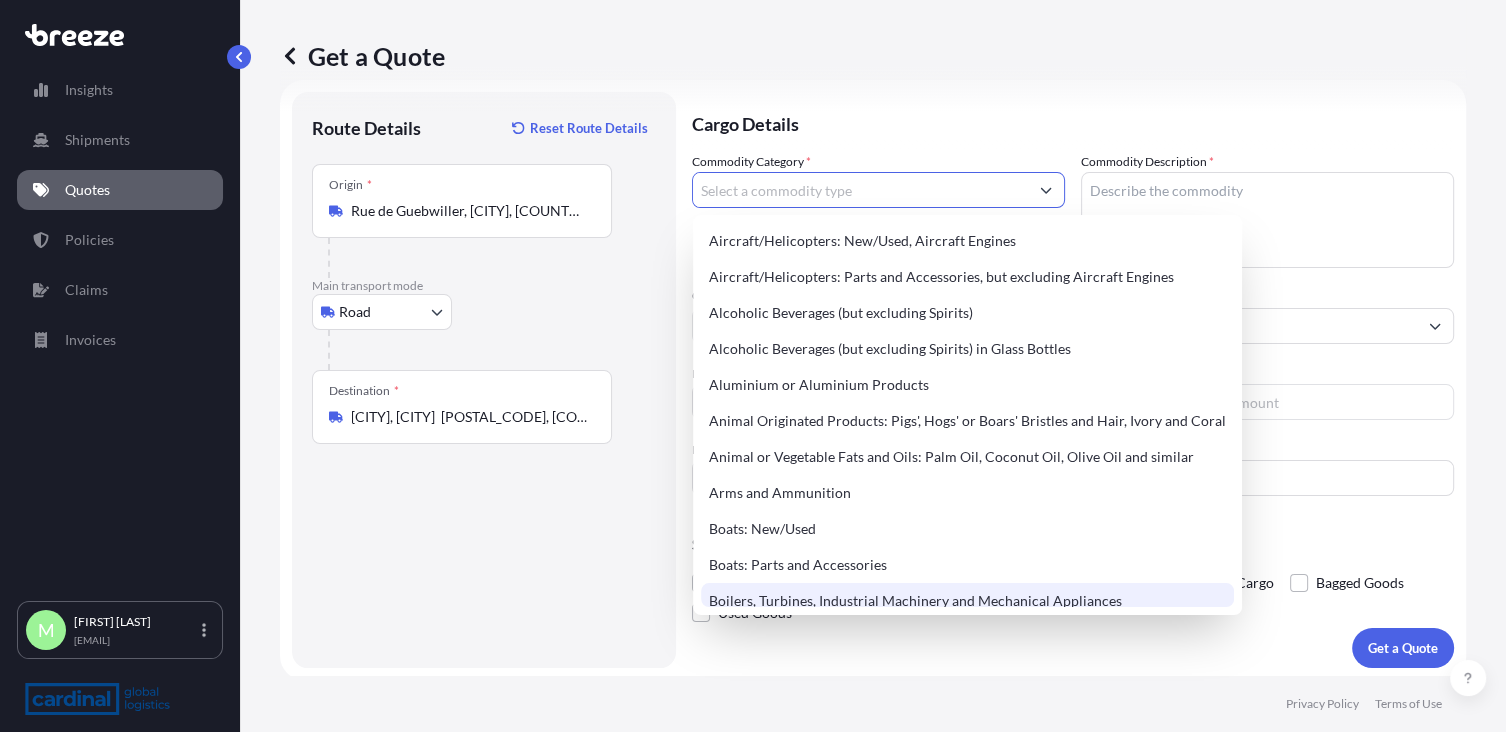 click on "Boilers, Turbines, Industrial Machinery and Mechanical Appliances" at bounding box center (967, 601) 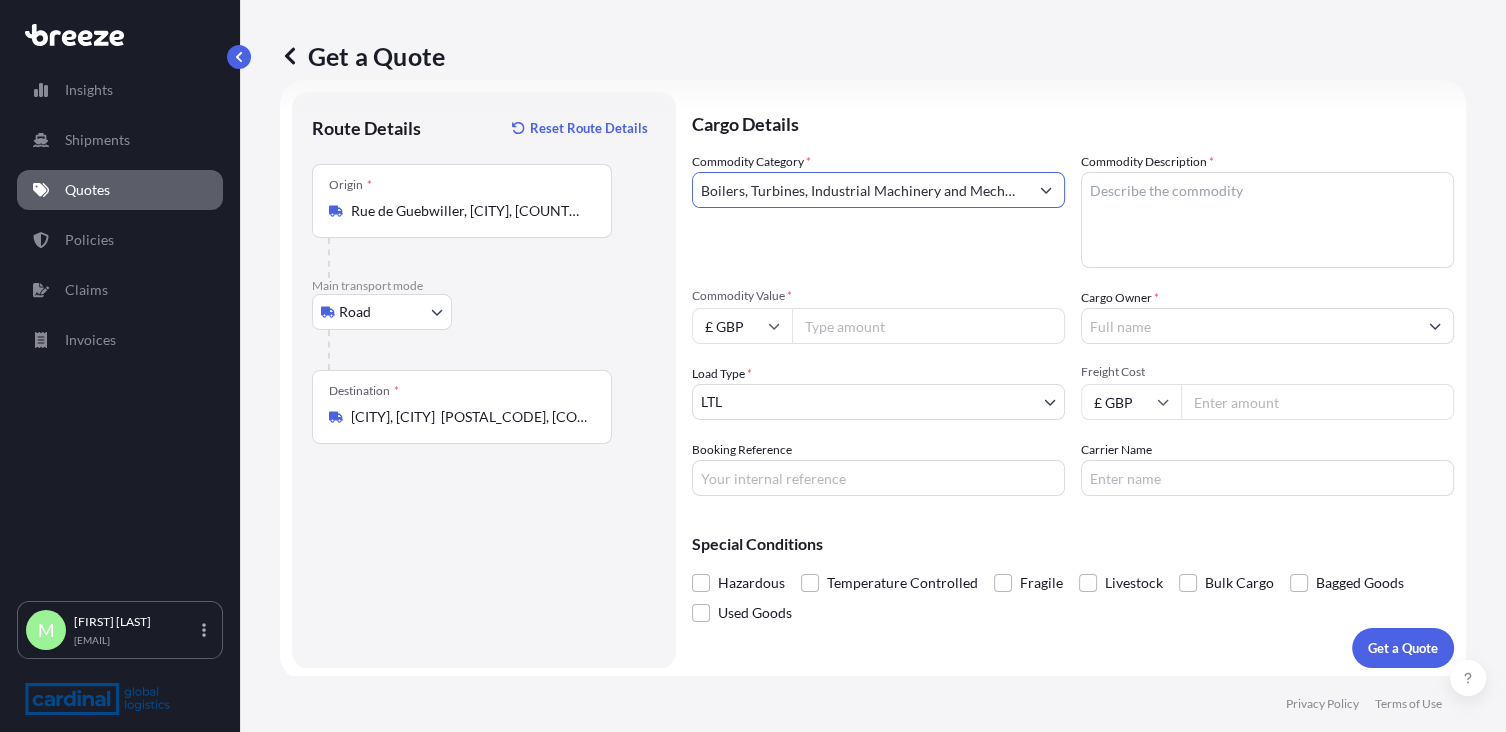 click on "Commodity Description *" at bounding box center [1267, 220] 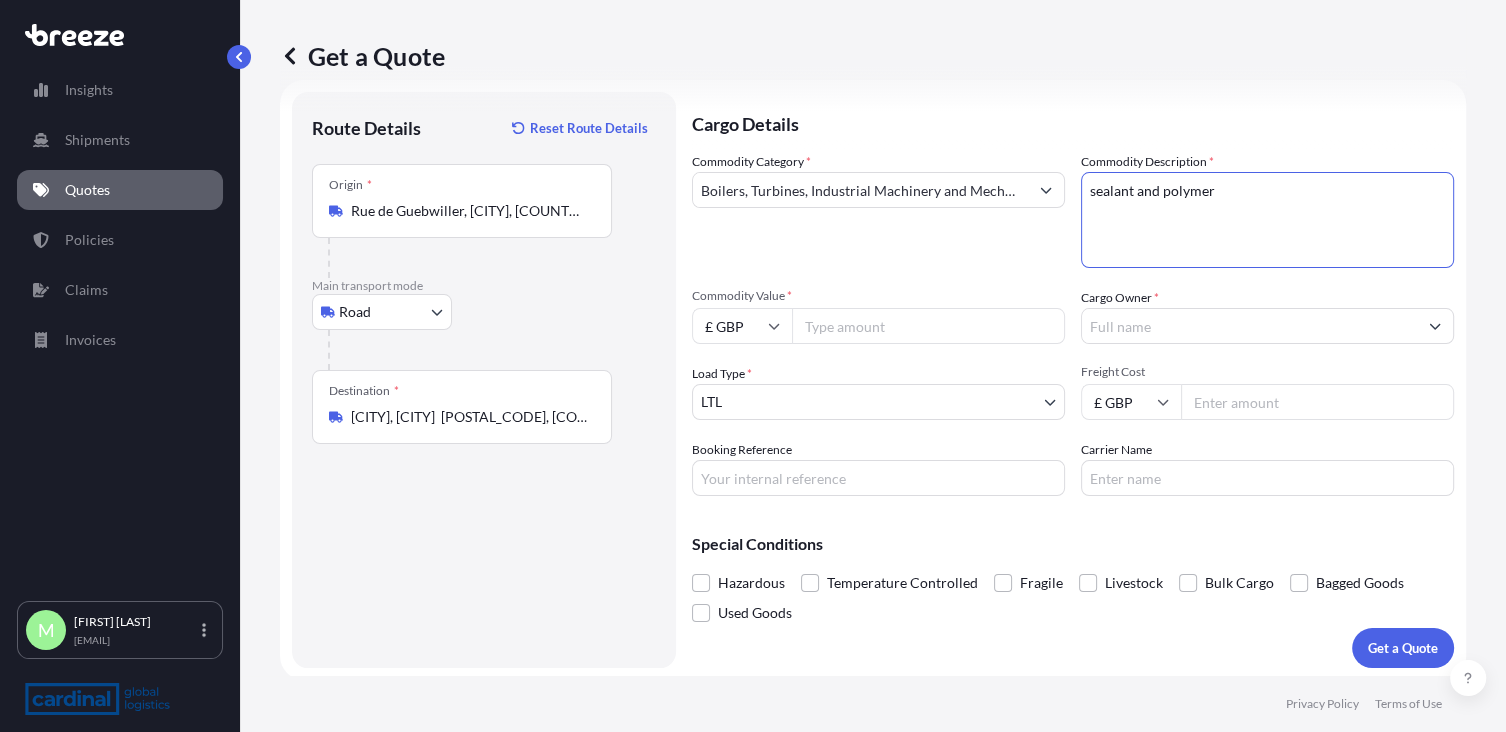 type on "sealant and polymer" 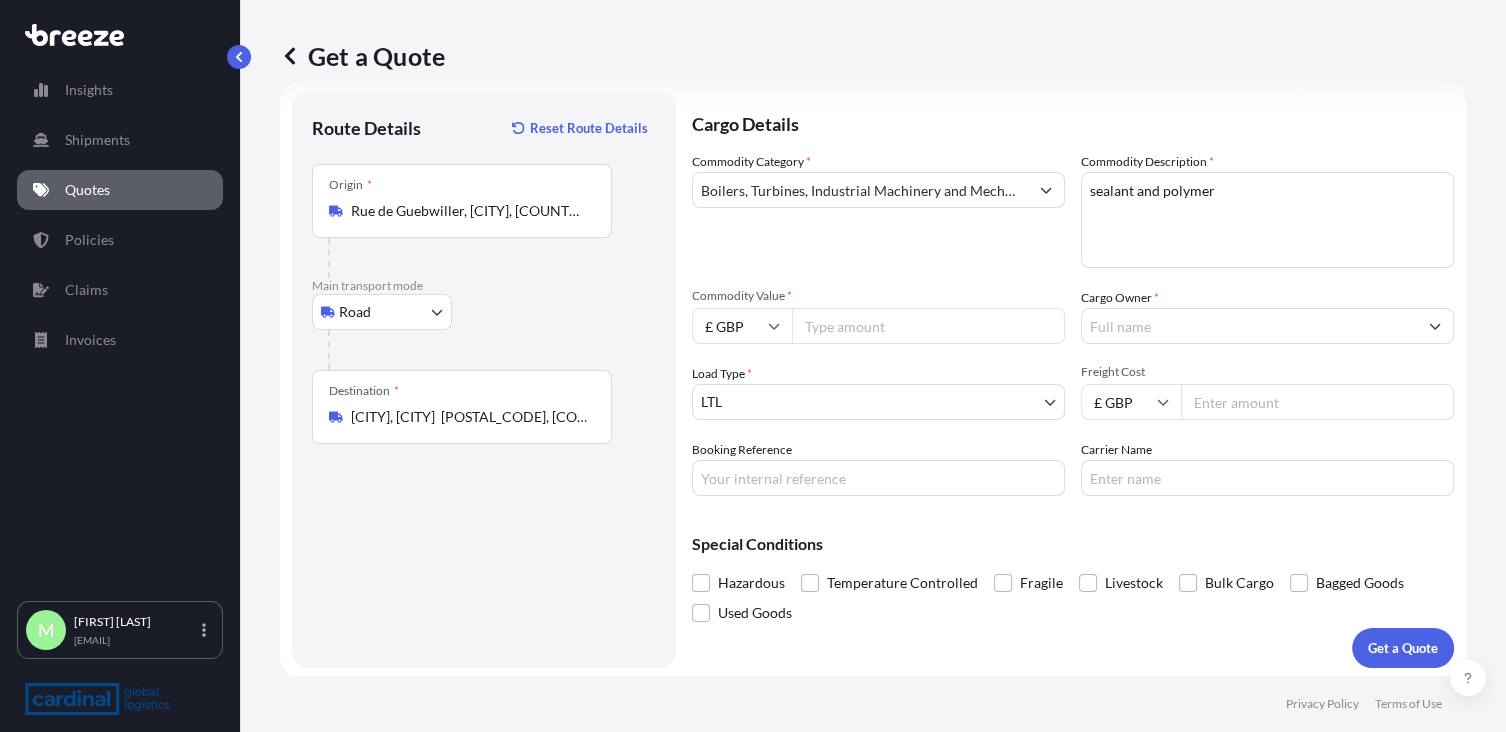 drag, startPoint x: 771, startPoint y: 332, endPoint x: 793, endPoint y: 359, distance: 34.828148 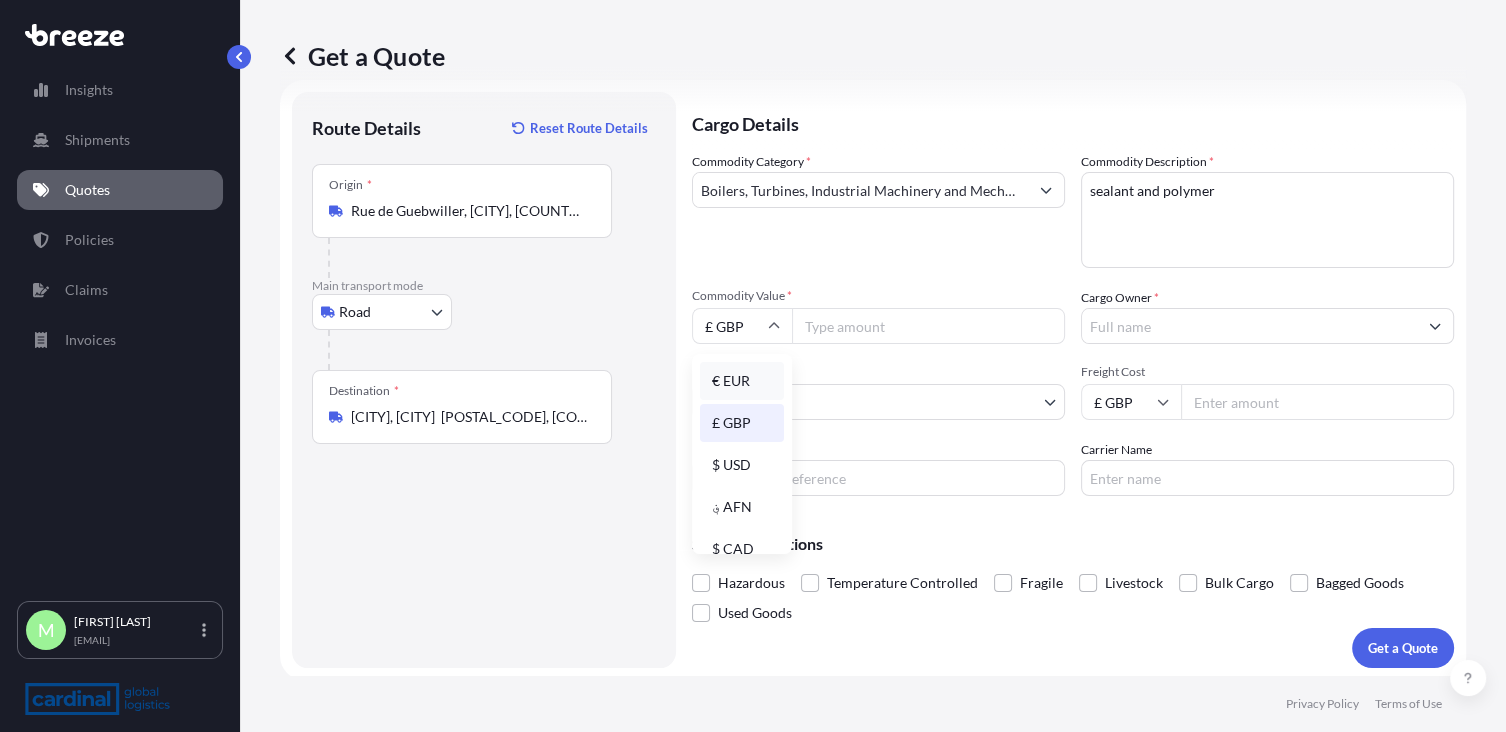 click on "€ EUR" at bounding box center [742, 381] 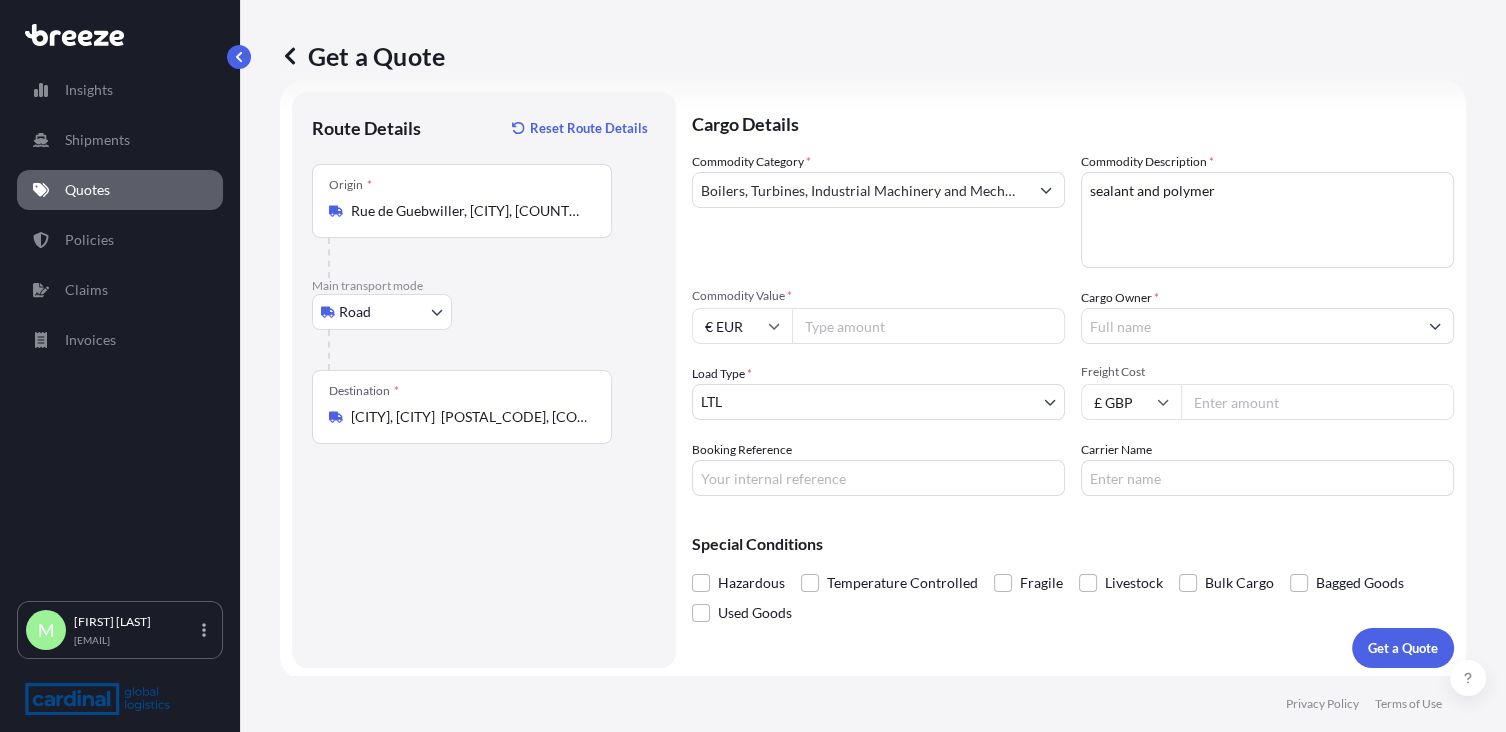 click on "Commodity Value   *" at bounding box center (928, 326) 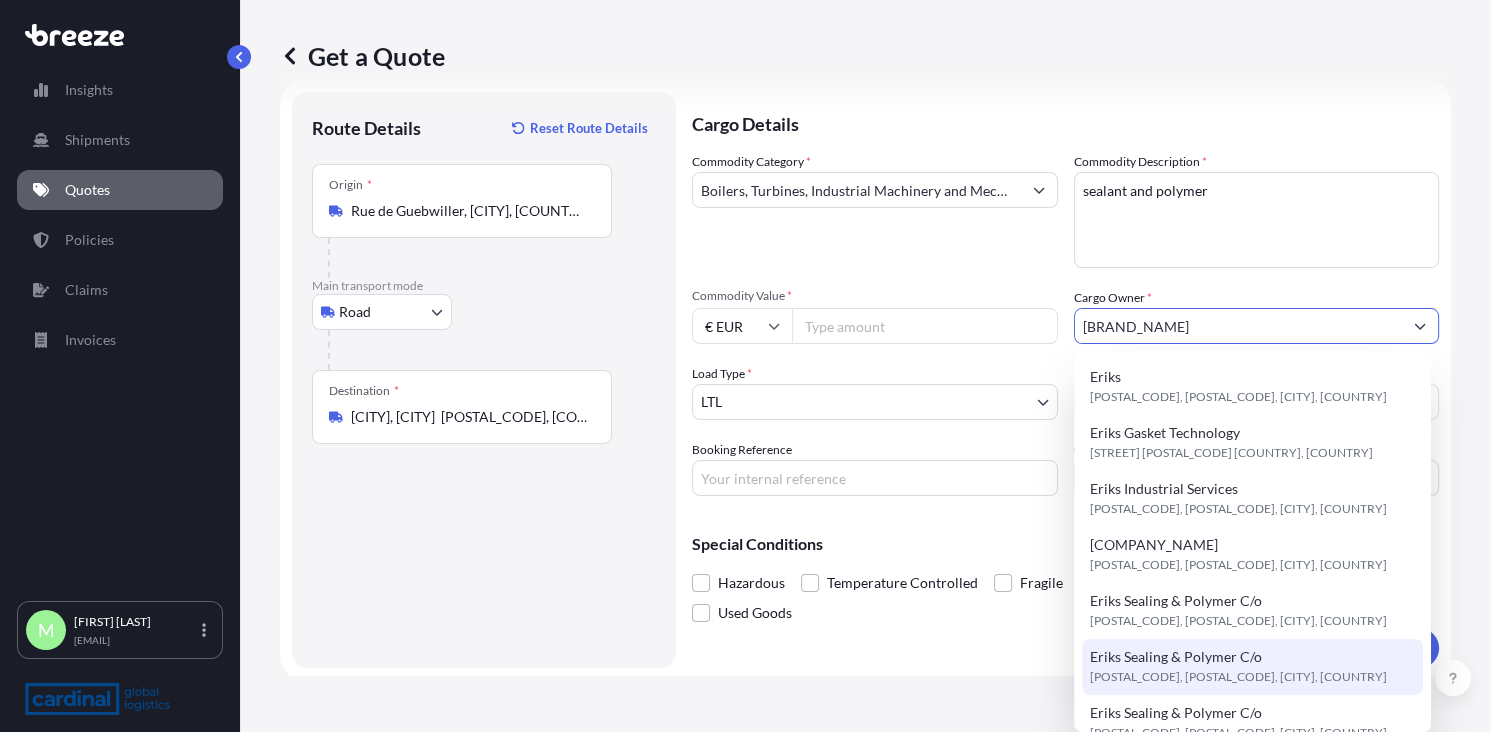 click on "Eriks Sealing & Polymer C/o" at bounding box center [1176, 657] 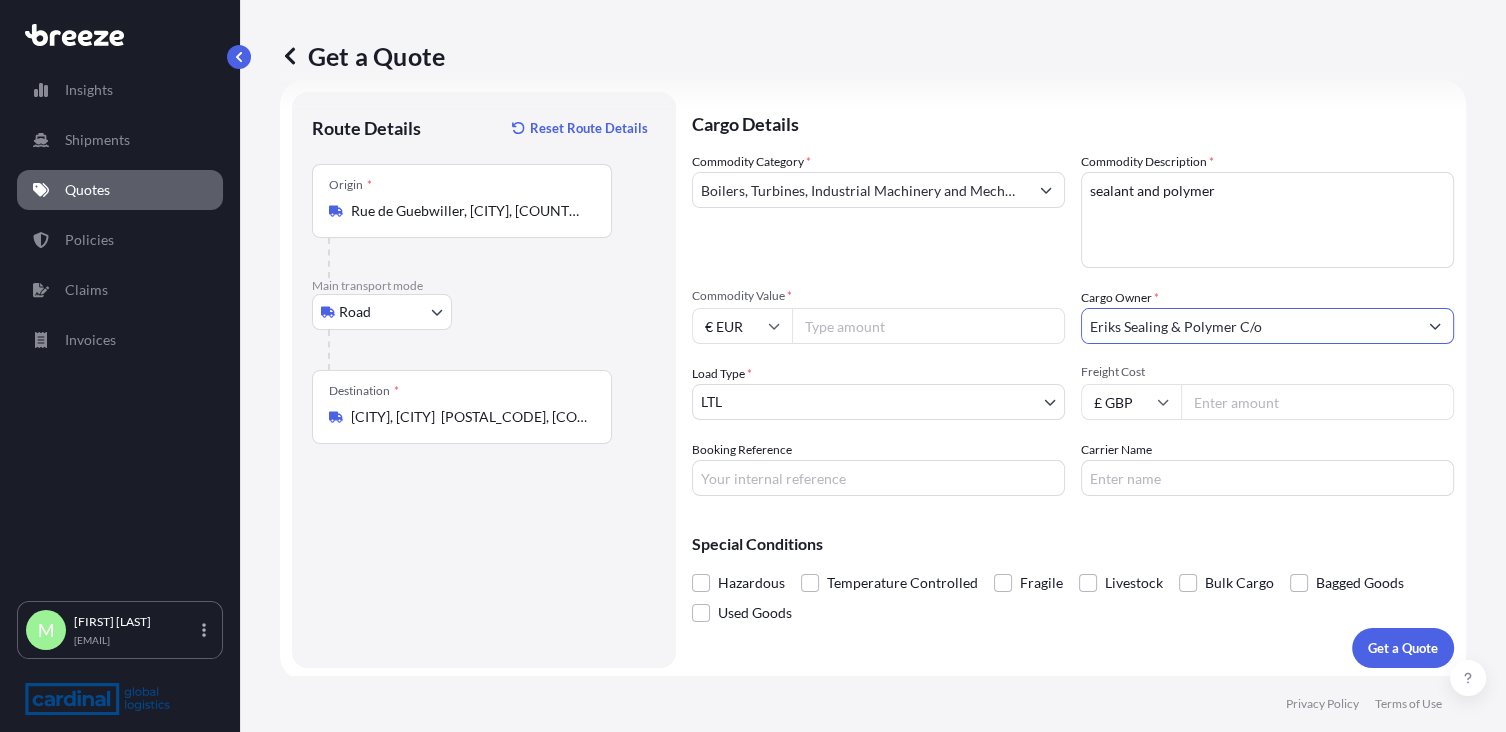 type on "Eriks Sealing & Polymer C/o" 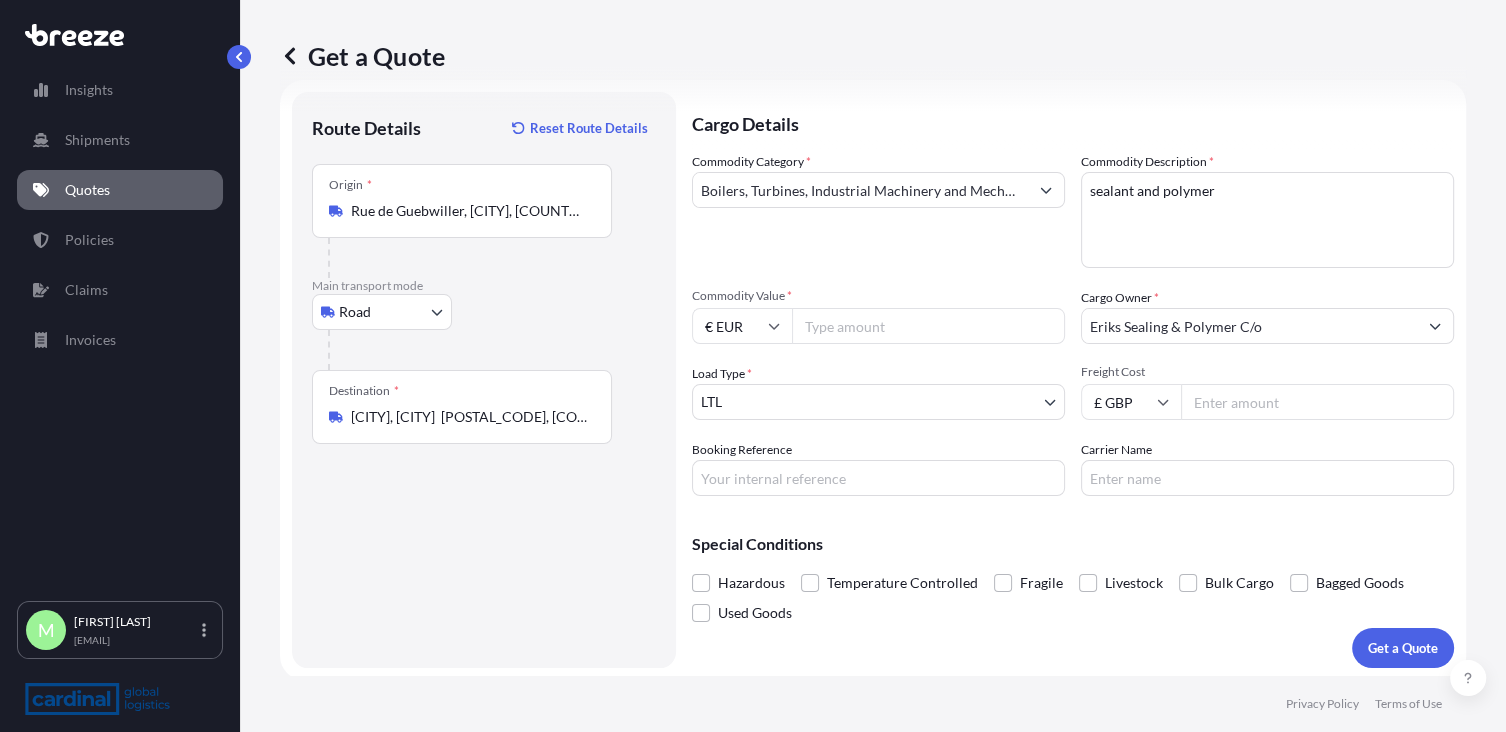 click on "Freight Cost" at bounding box center [1317, 402] 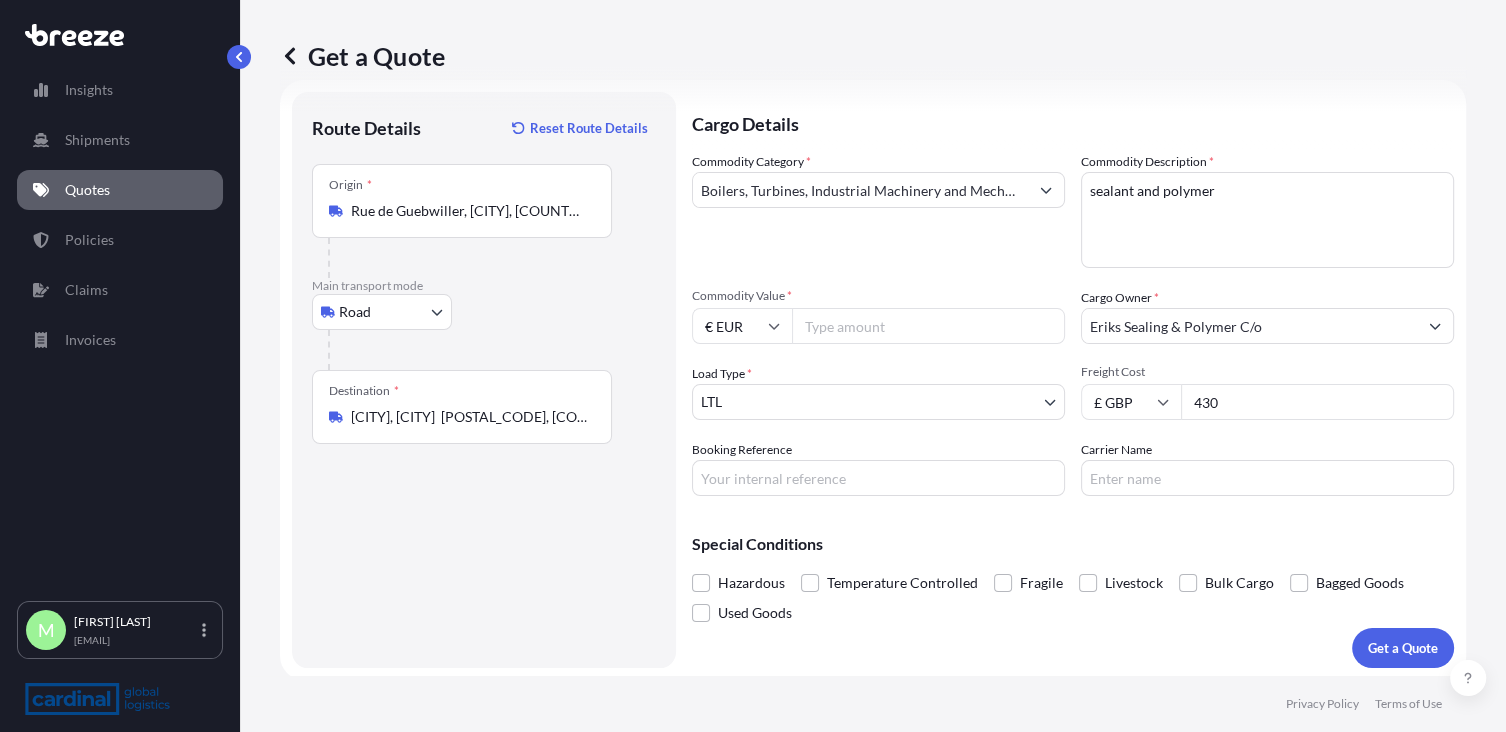 type on "430" 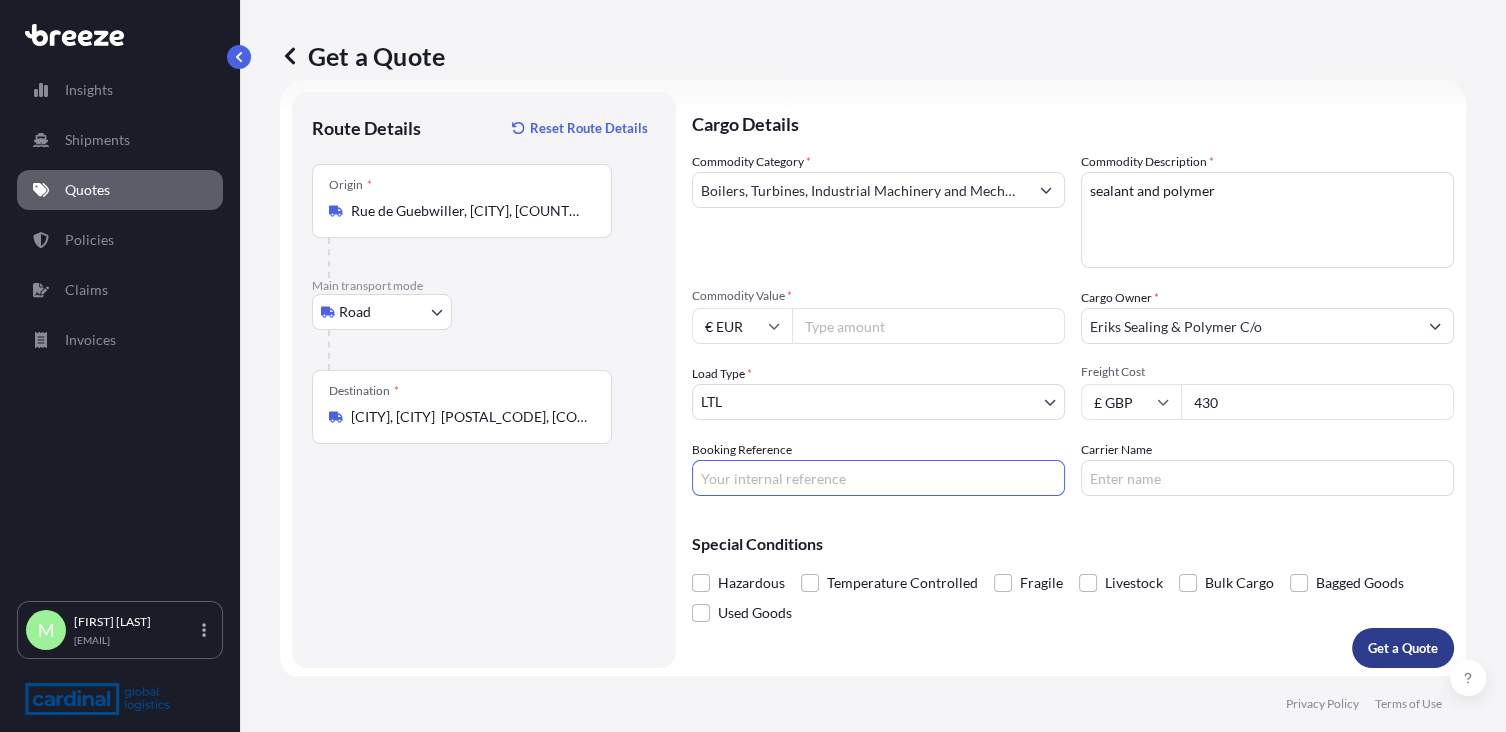 click on "Get a Quote" at bounding box center (1403, 648) 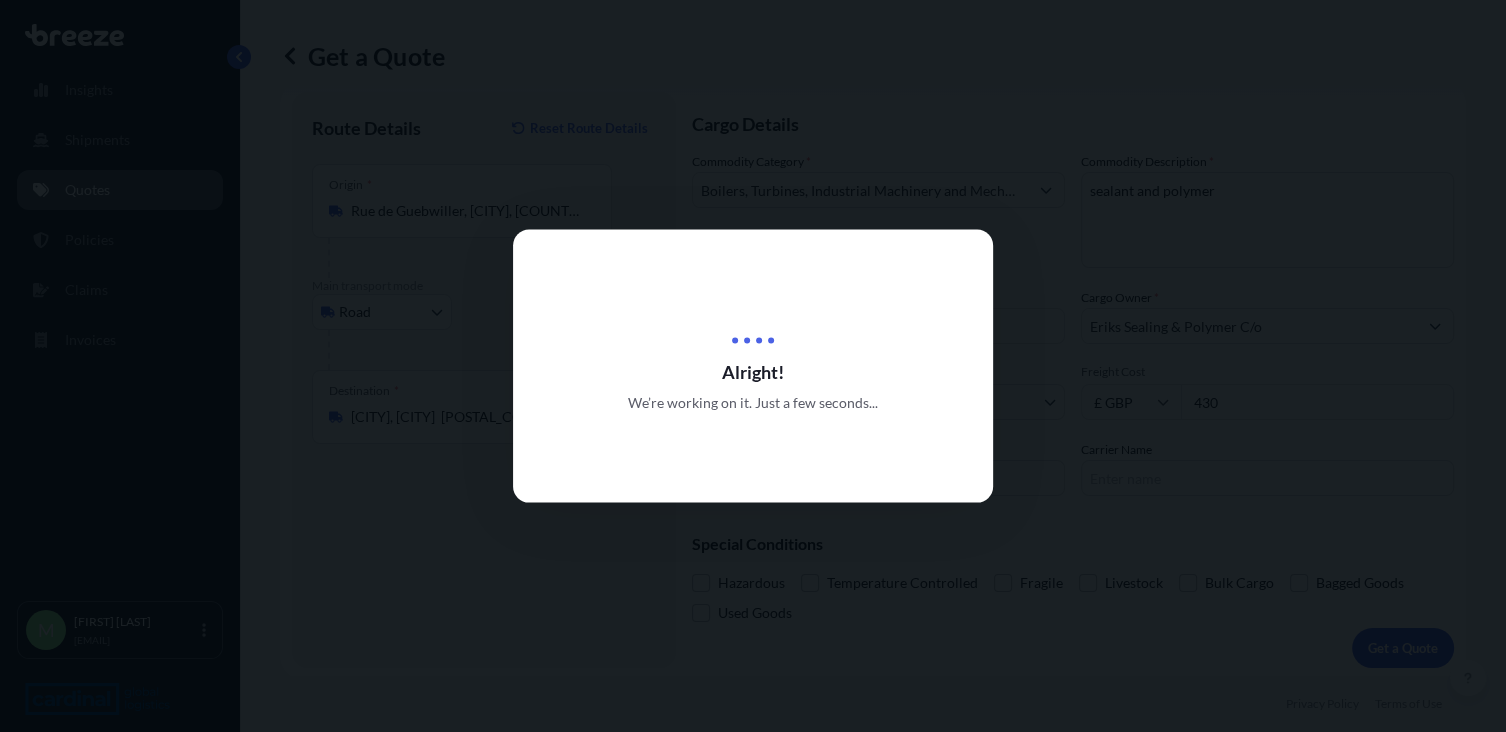 scroll, scrollTop: 0, scrollLeft: 0, axis: both 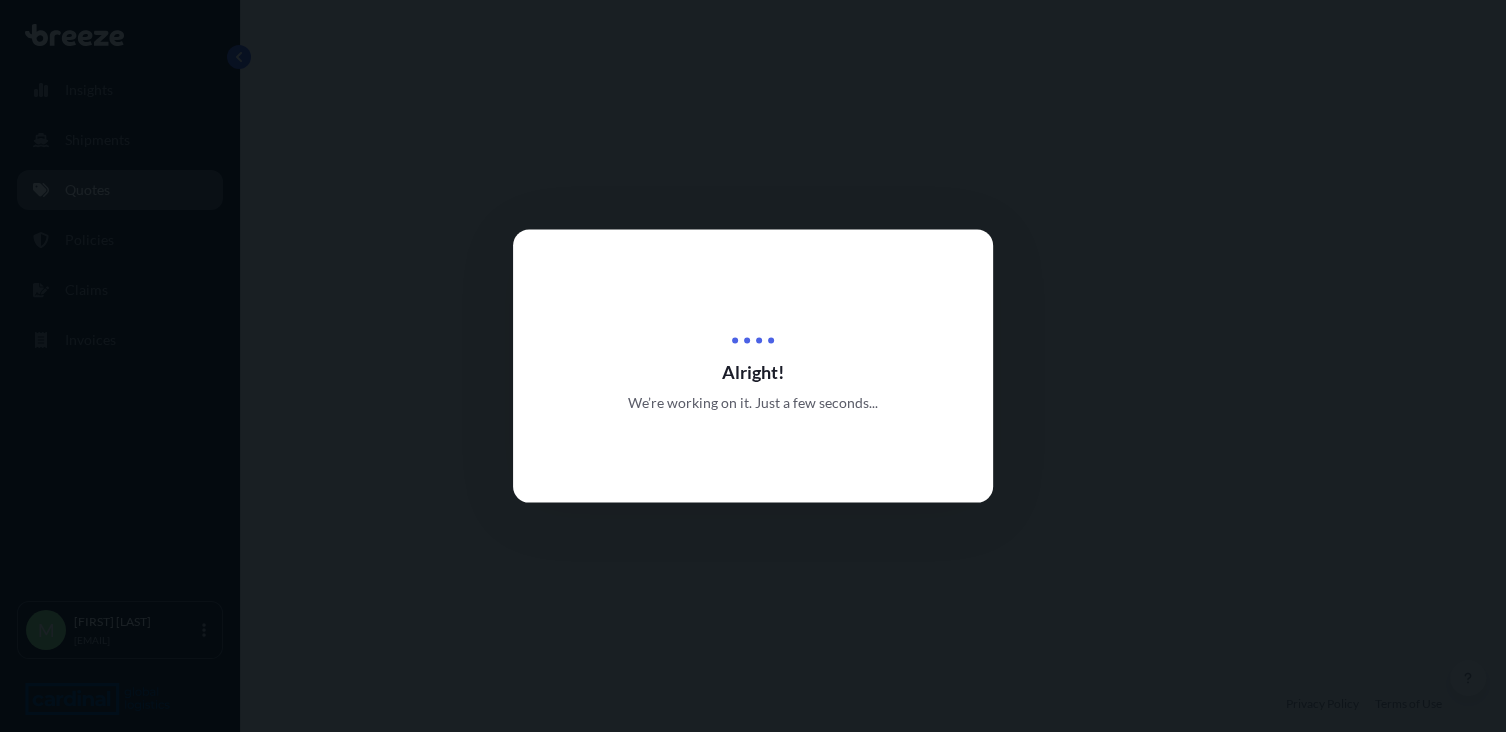select on "Road" 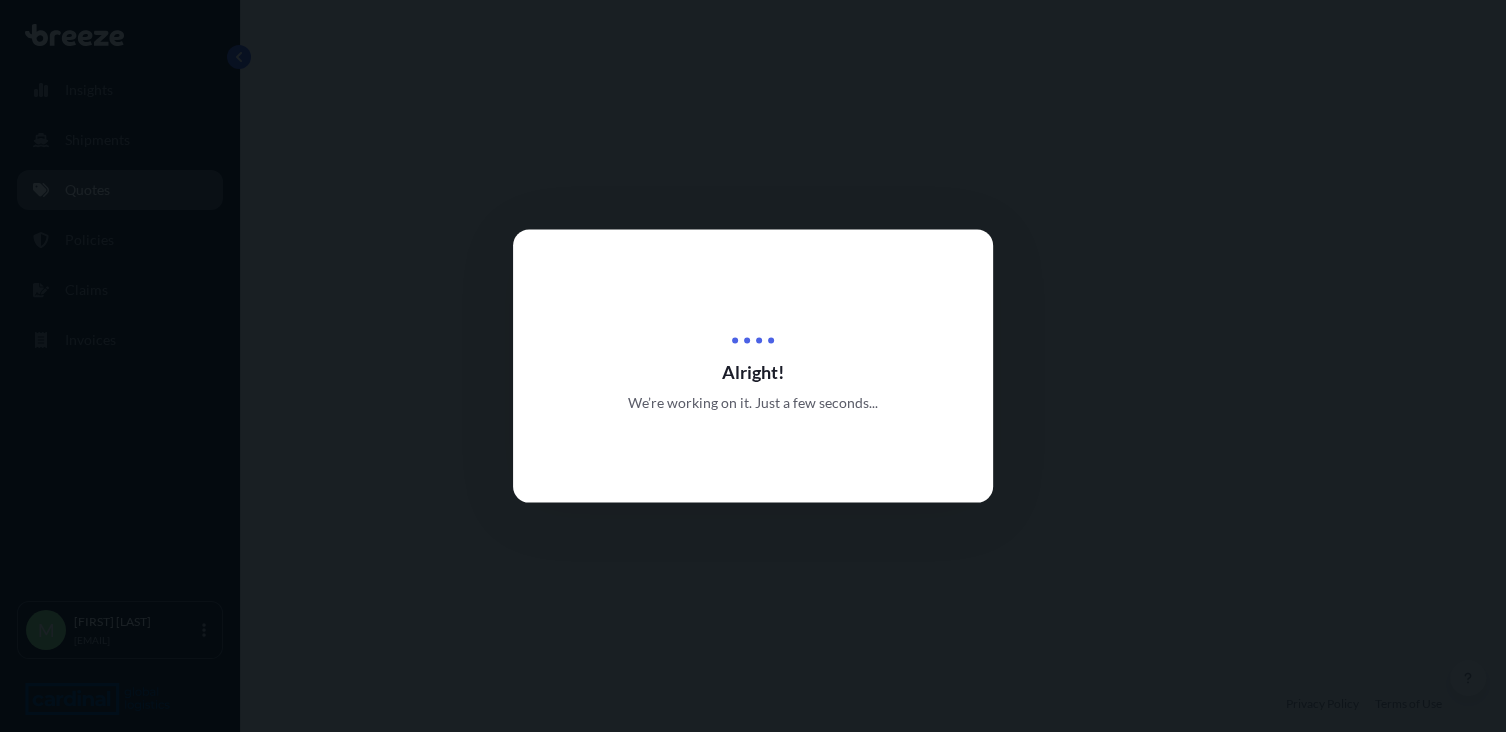 select on "1" 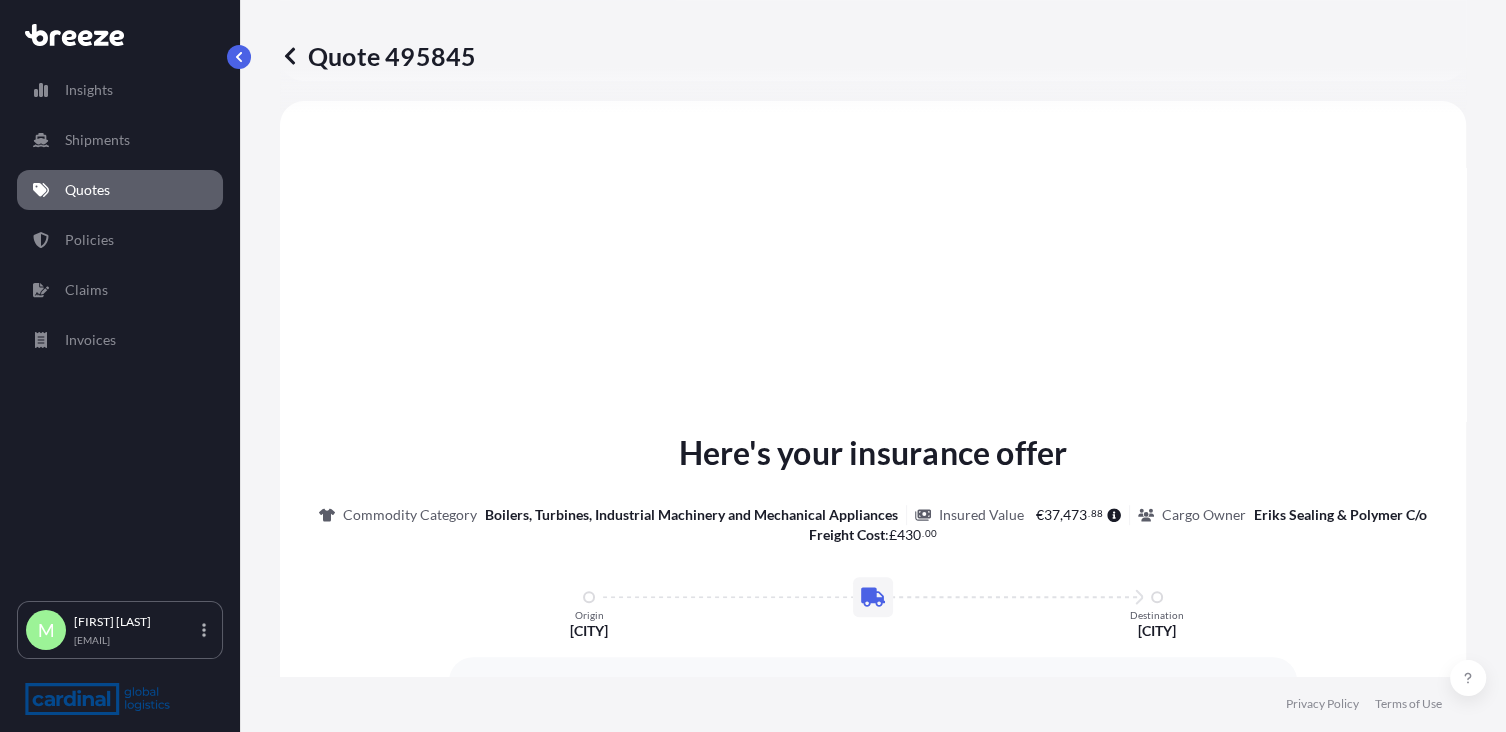 scroll, scrollTop: 731, scrollLeft: 0, axis: vertical 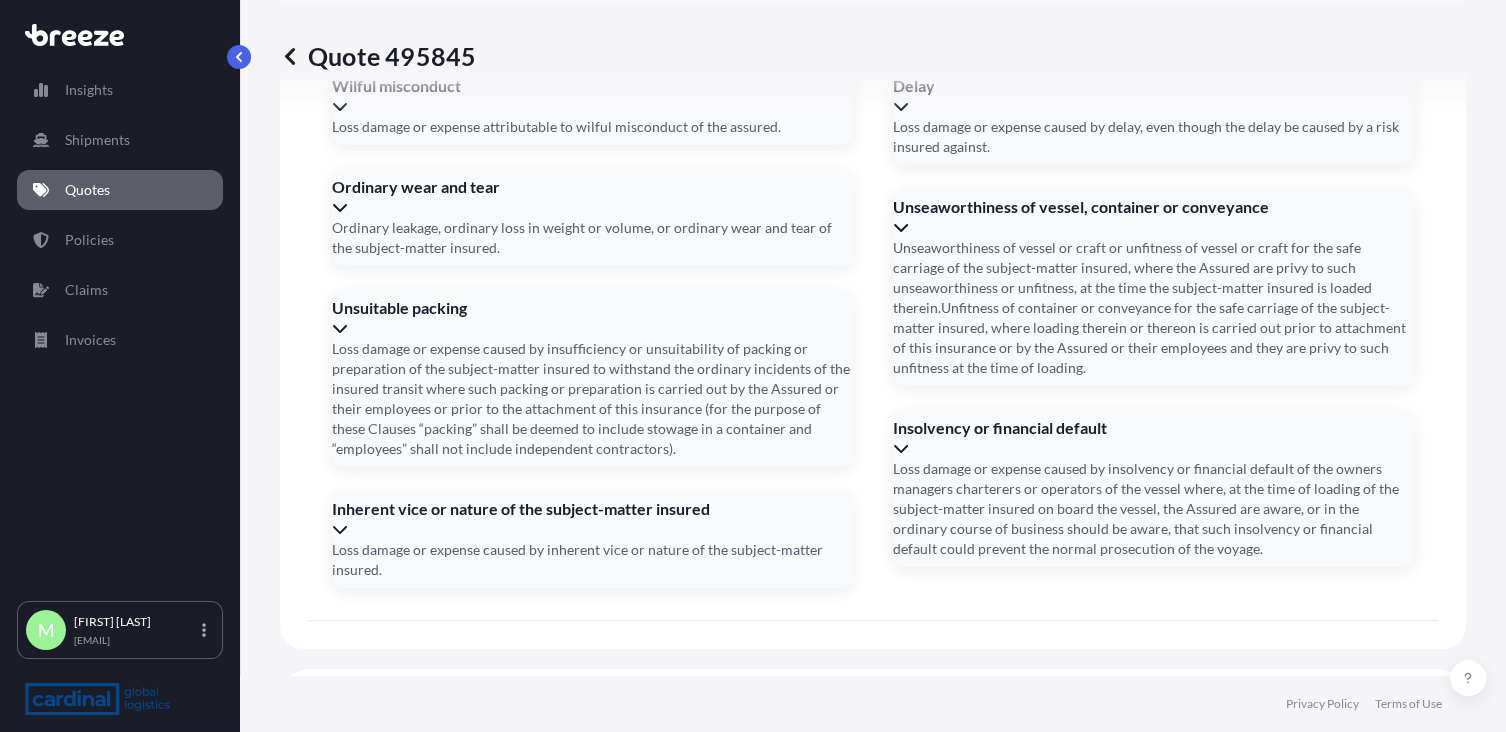 click 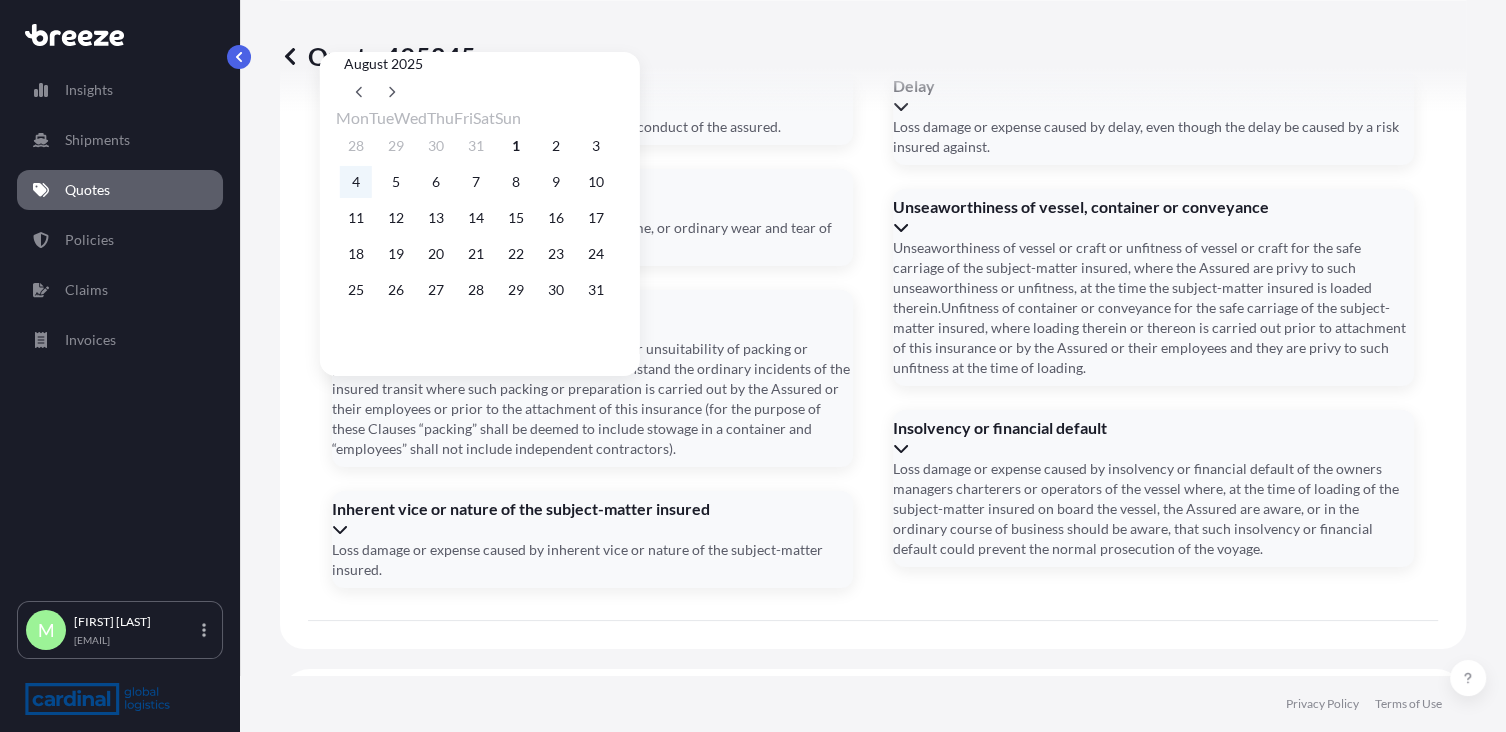 click on "4" at bounding box center [356, 182] 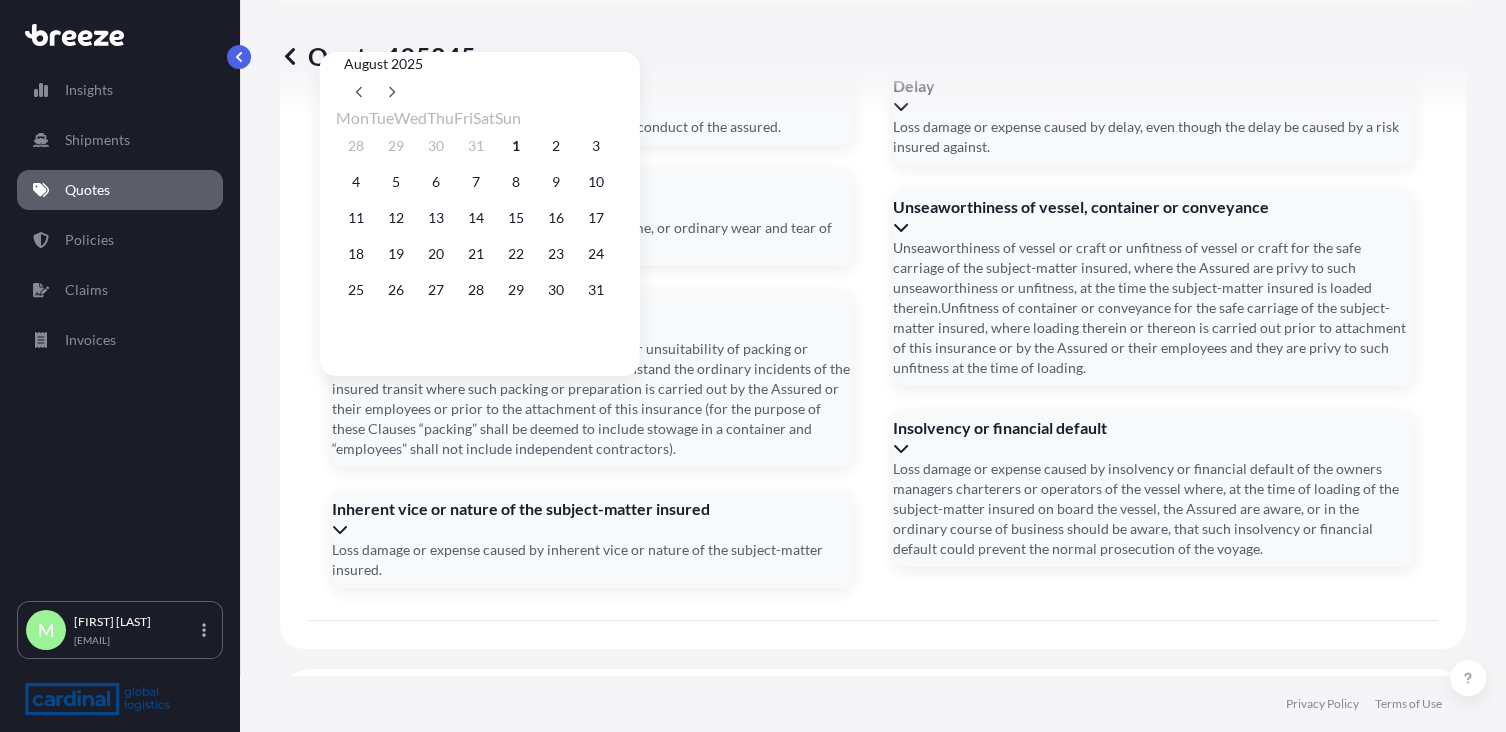 type on "[DD]/[MM]/[YYYY]" 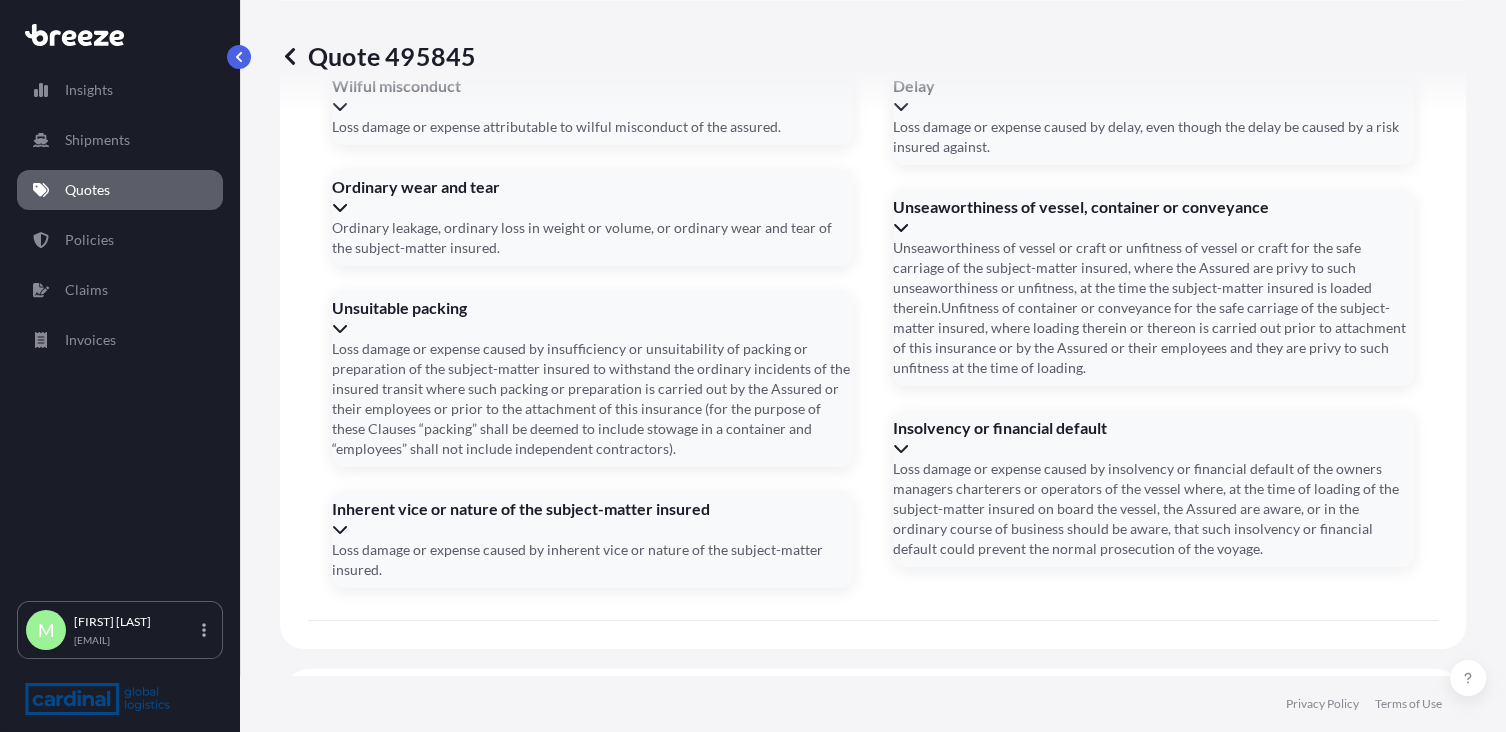 click 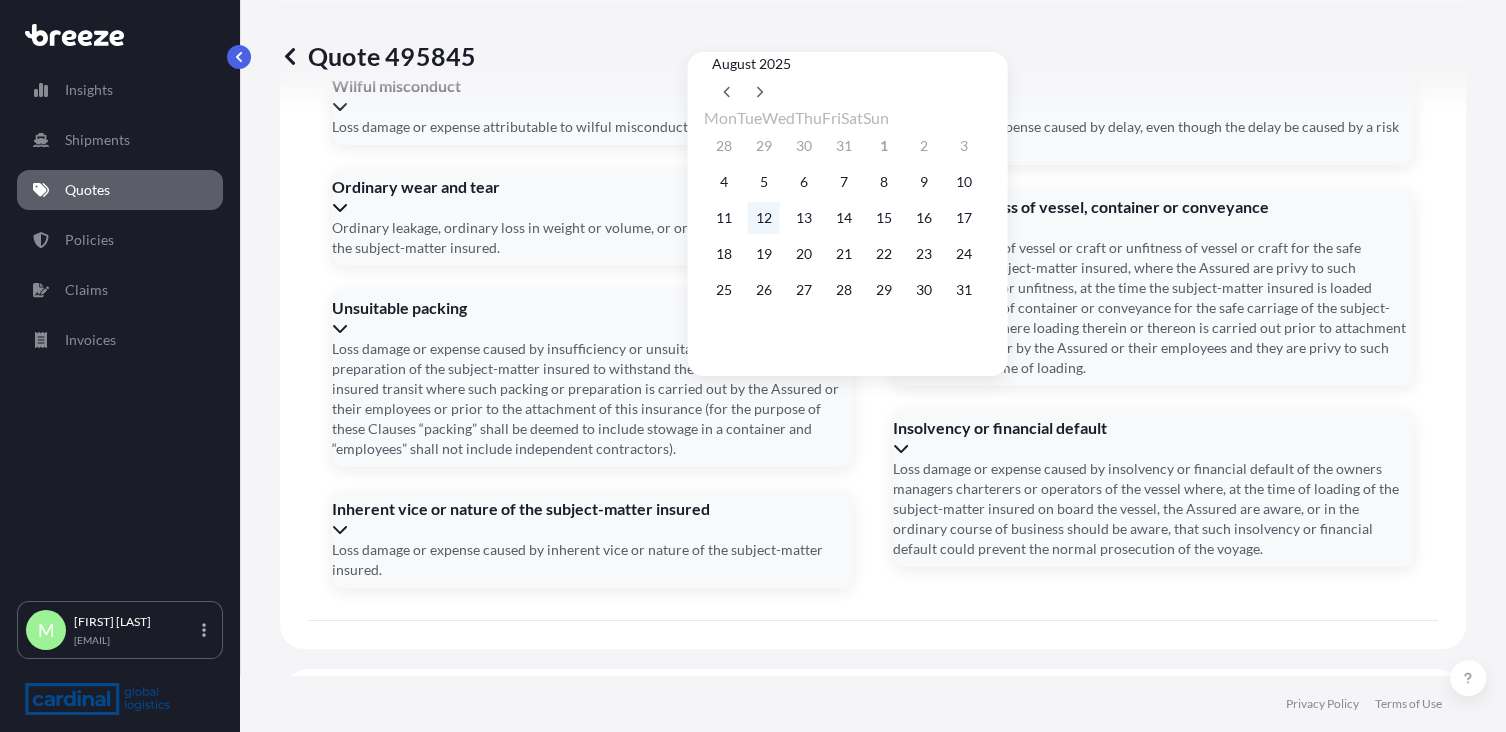 click on "12" at bounding box center [764, 218] 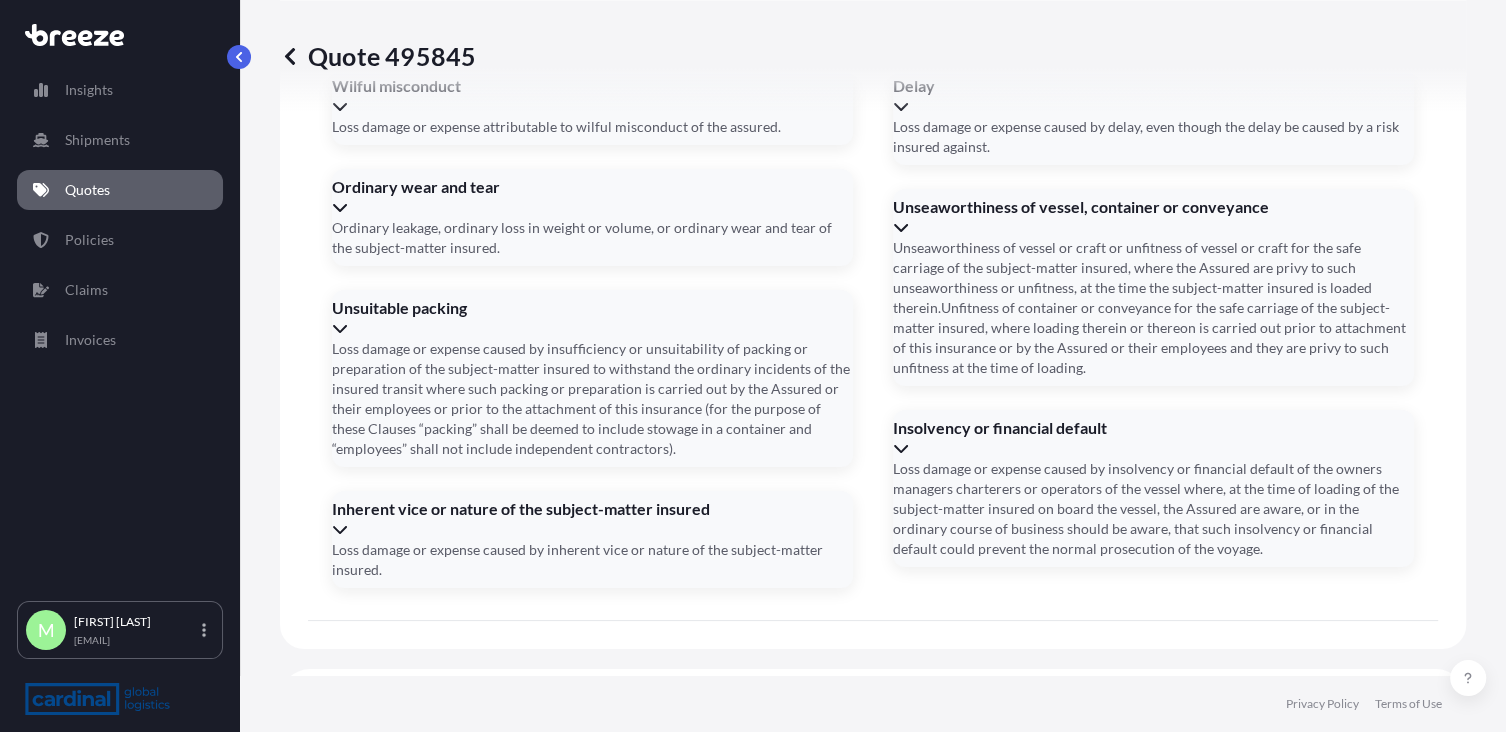 click on "Booking Reference" at bounding box center (498, 1071) 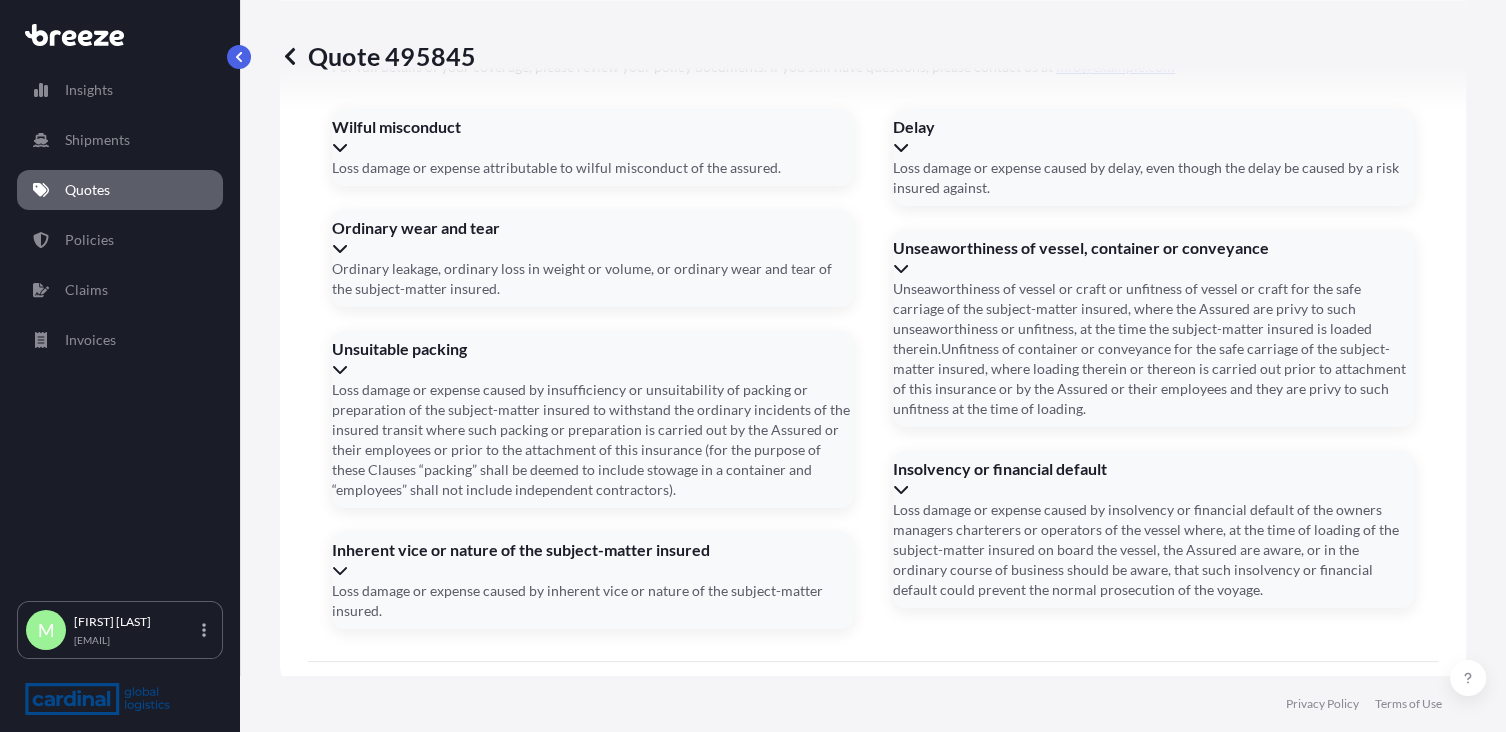 scroll, scrollTop: 2501, scrollLeft: 0, axis: vertical 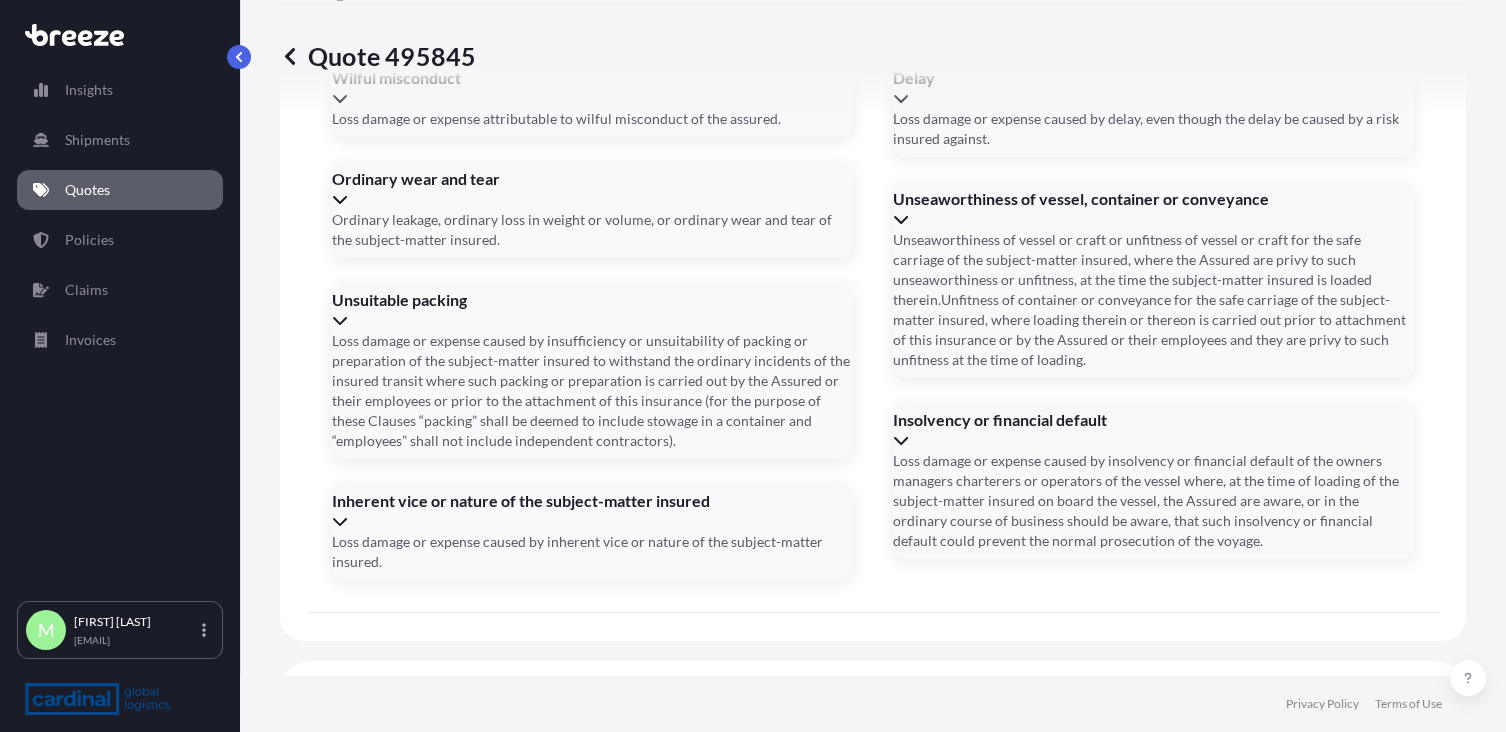 type on "[ALPHANUMERIC]" 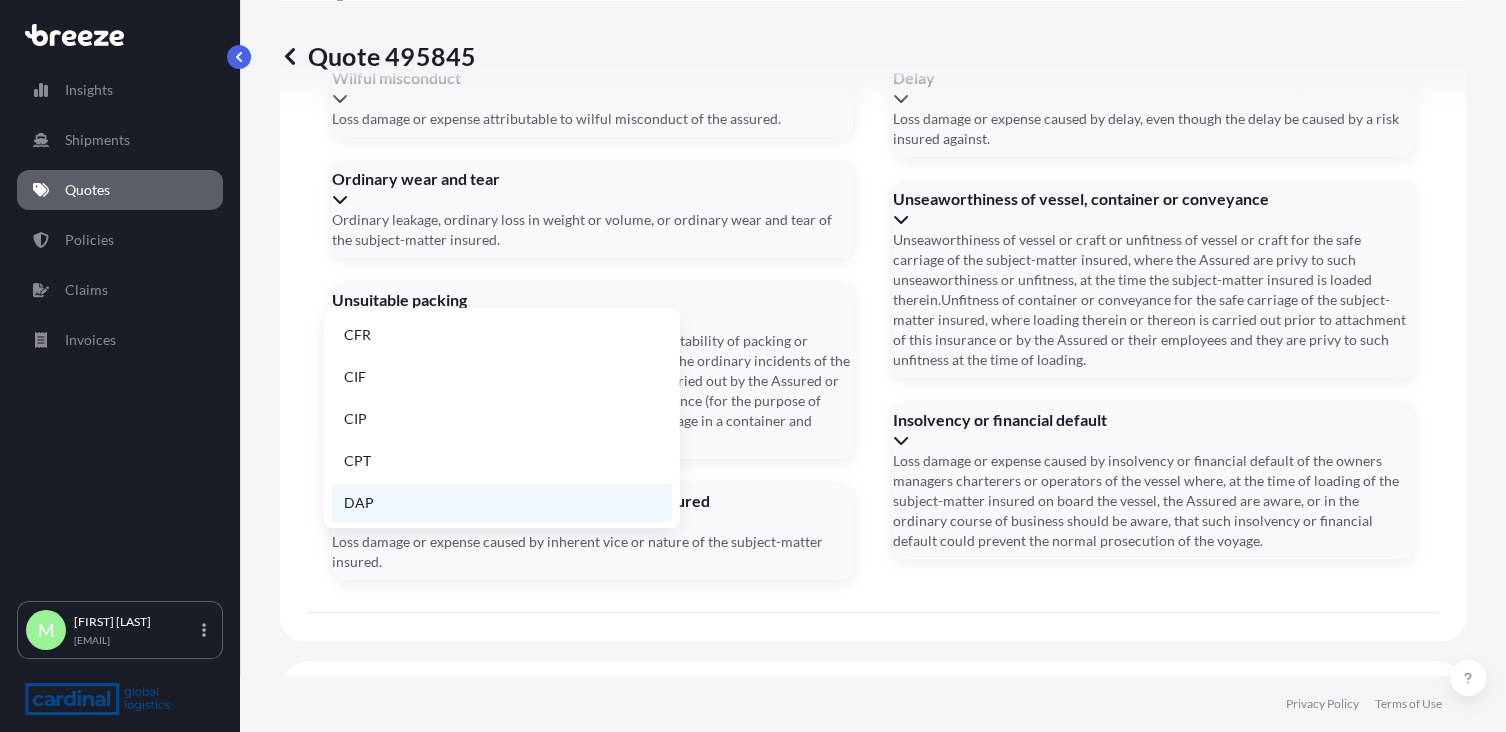 click on "DAP" at bounding box center [502, 503] 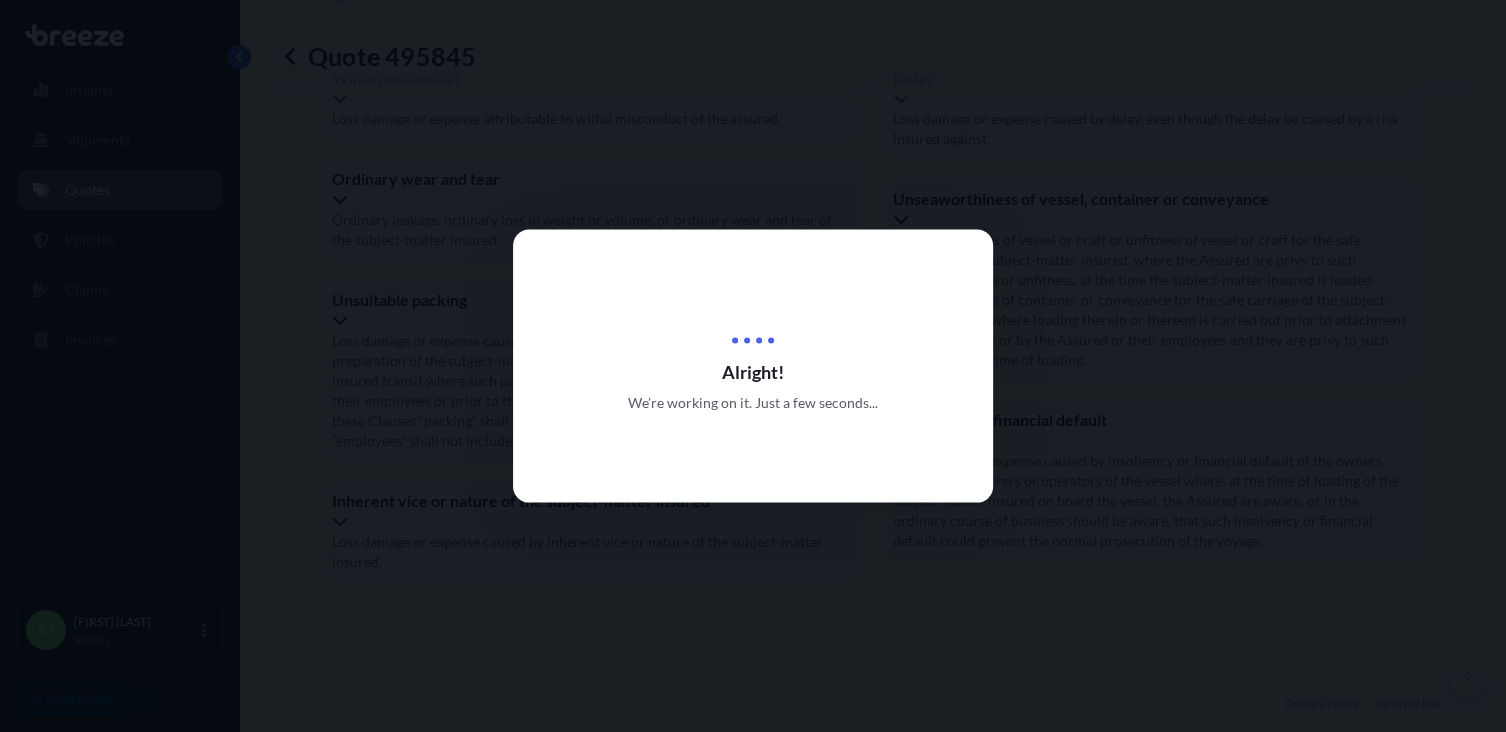 scroll, scrollTop: 0, scrollLeft: 0, axis: both 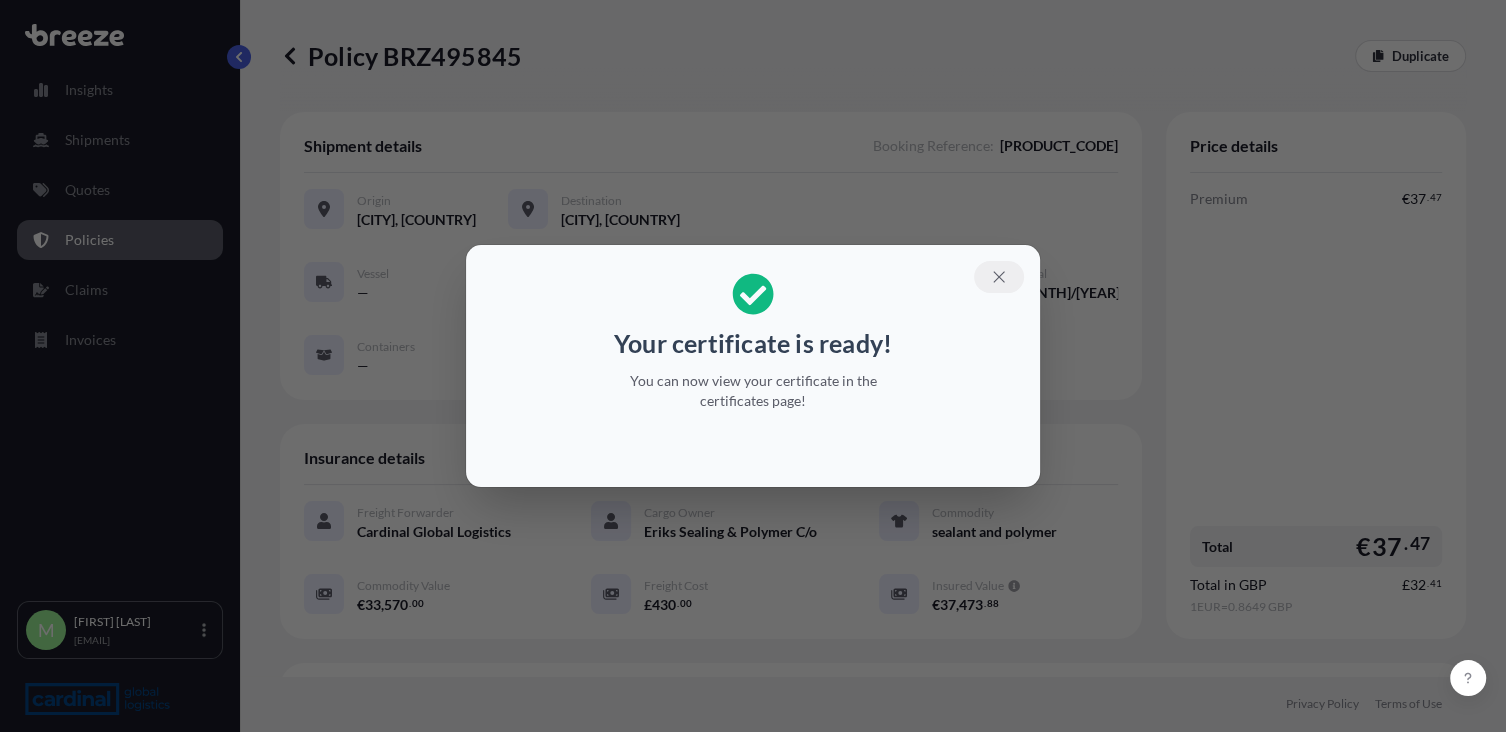 click at bounding box center [999, 277] 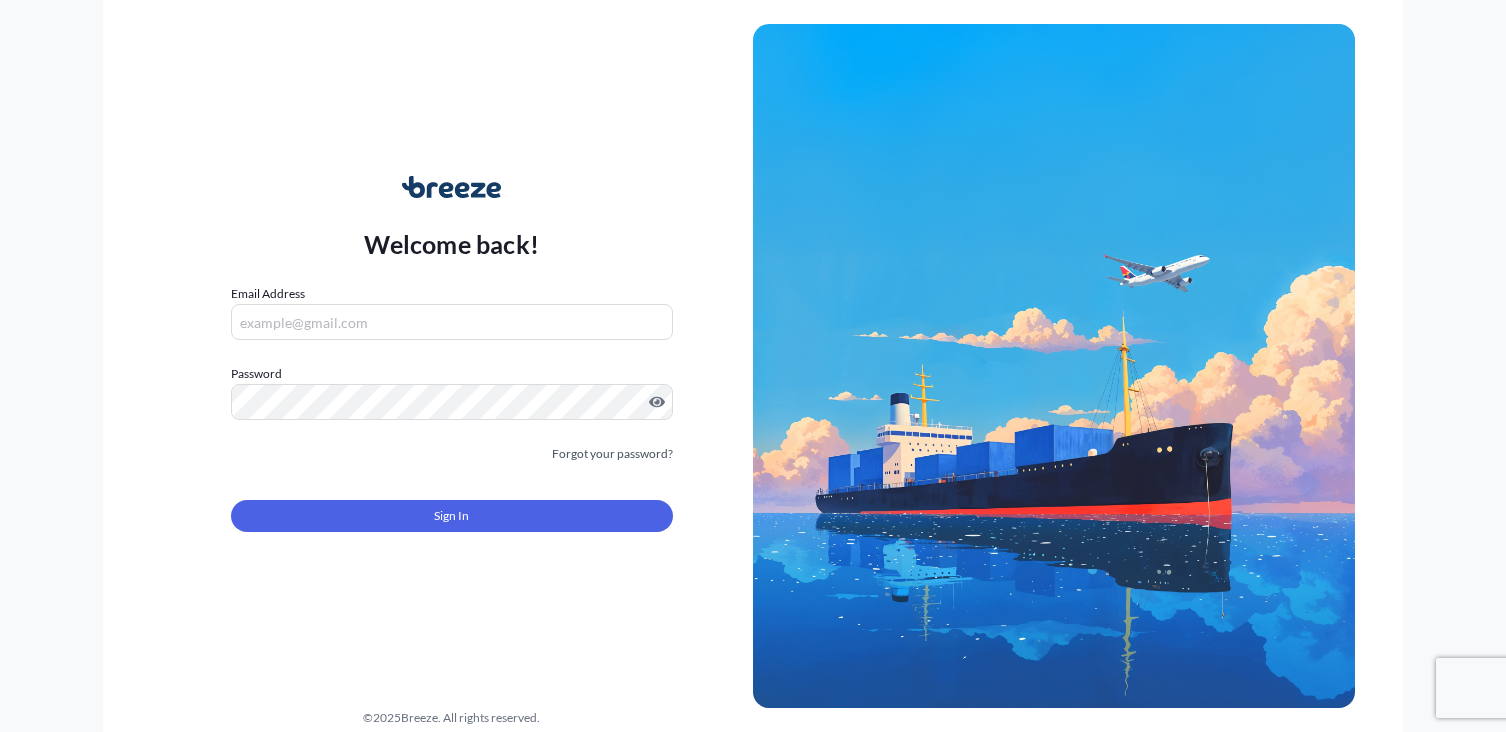 scroll, scrollTop: 0, scrollLeft: 0, axis: both 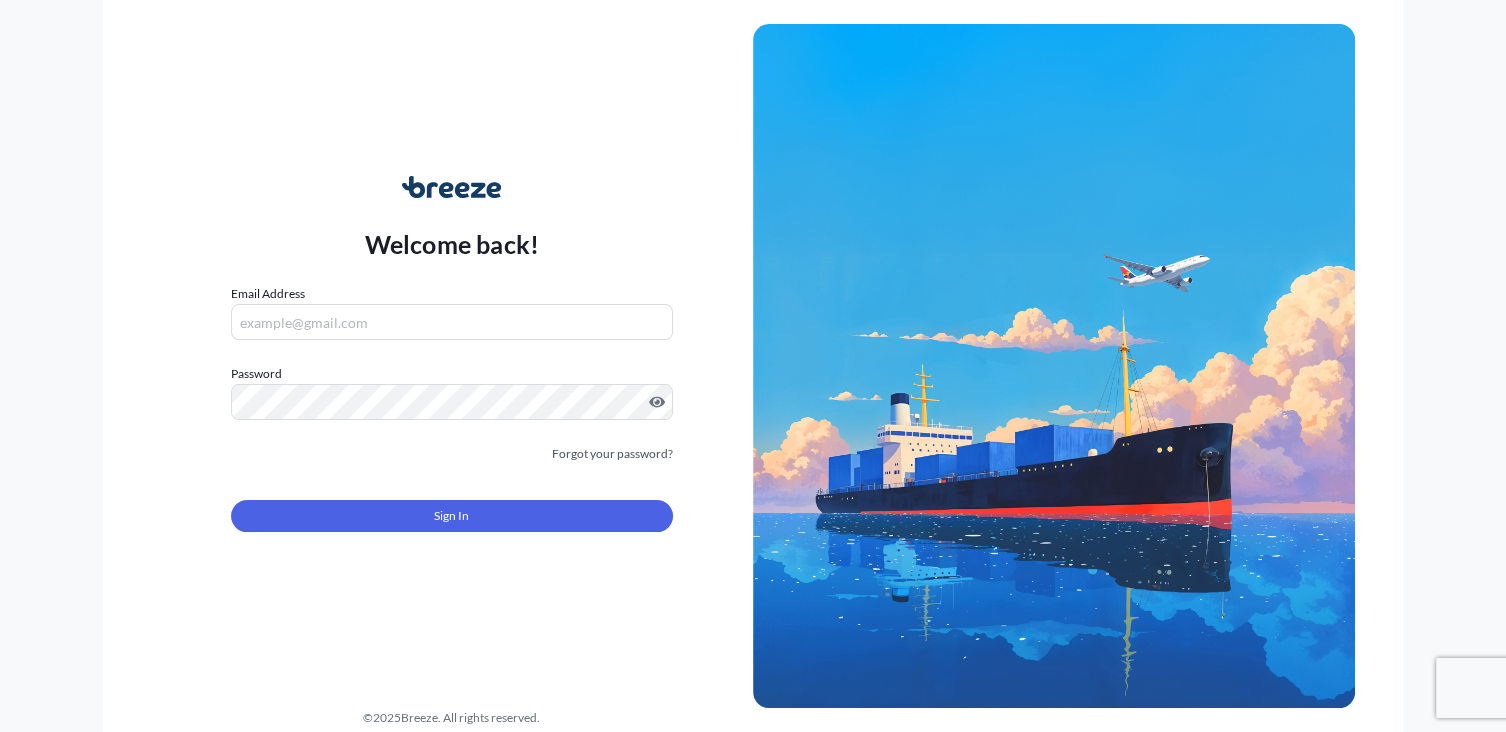 type on "[FIRST].[LAST]@[EMAIL]" 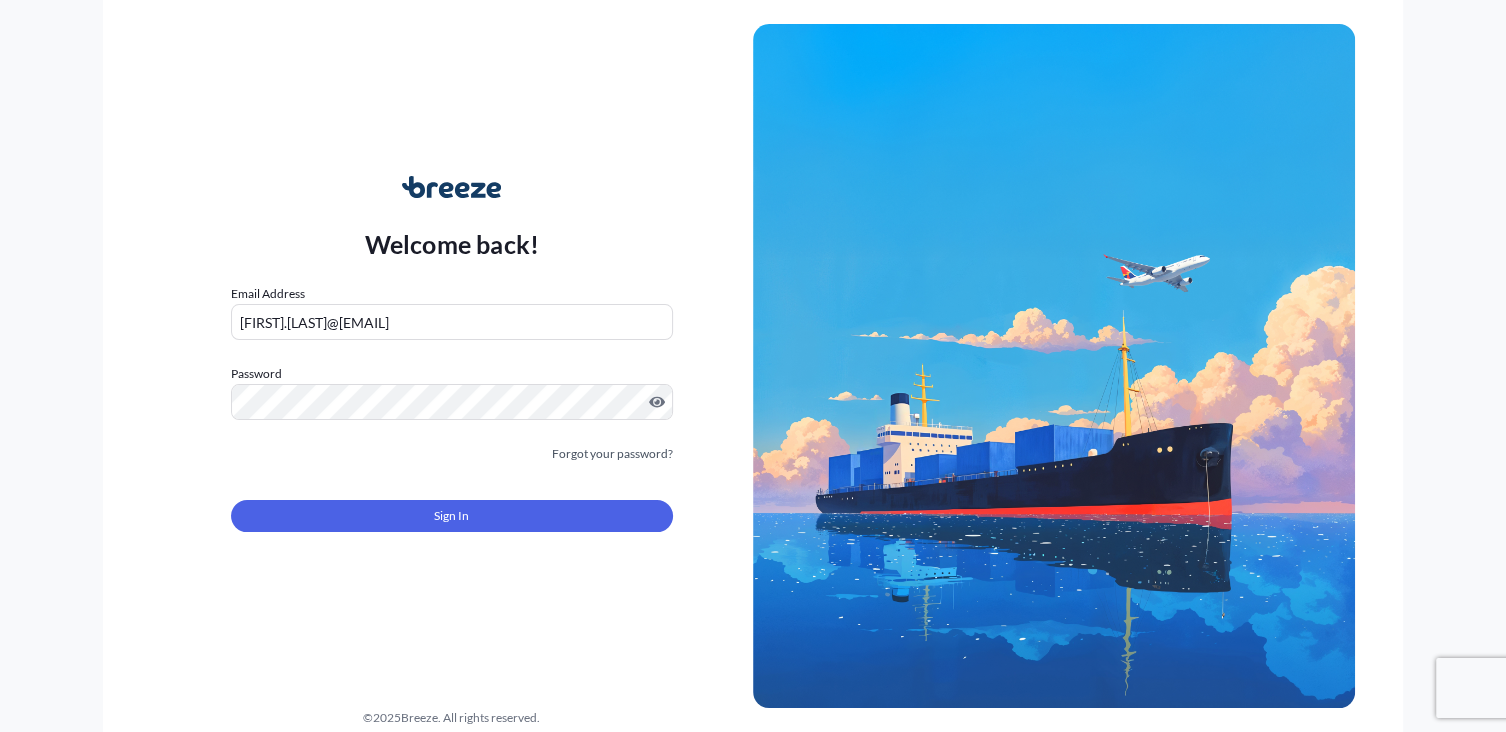 click on "Email Address [EMAIL] Password Must include: Upper & lower case letters Symbols (!@#$) A number At least 8 characters Forgot your password? Sign In" at bounding box center [452, 420] 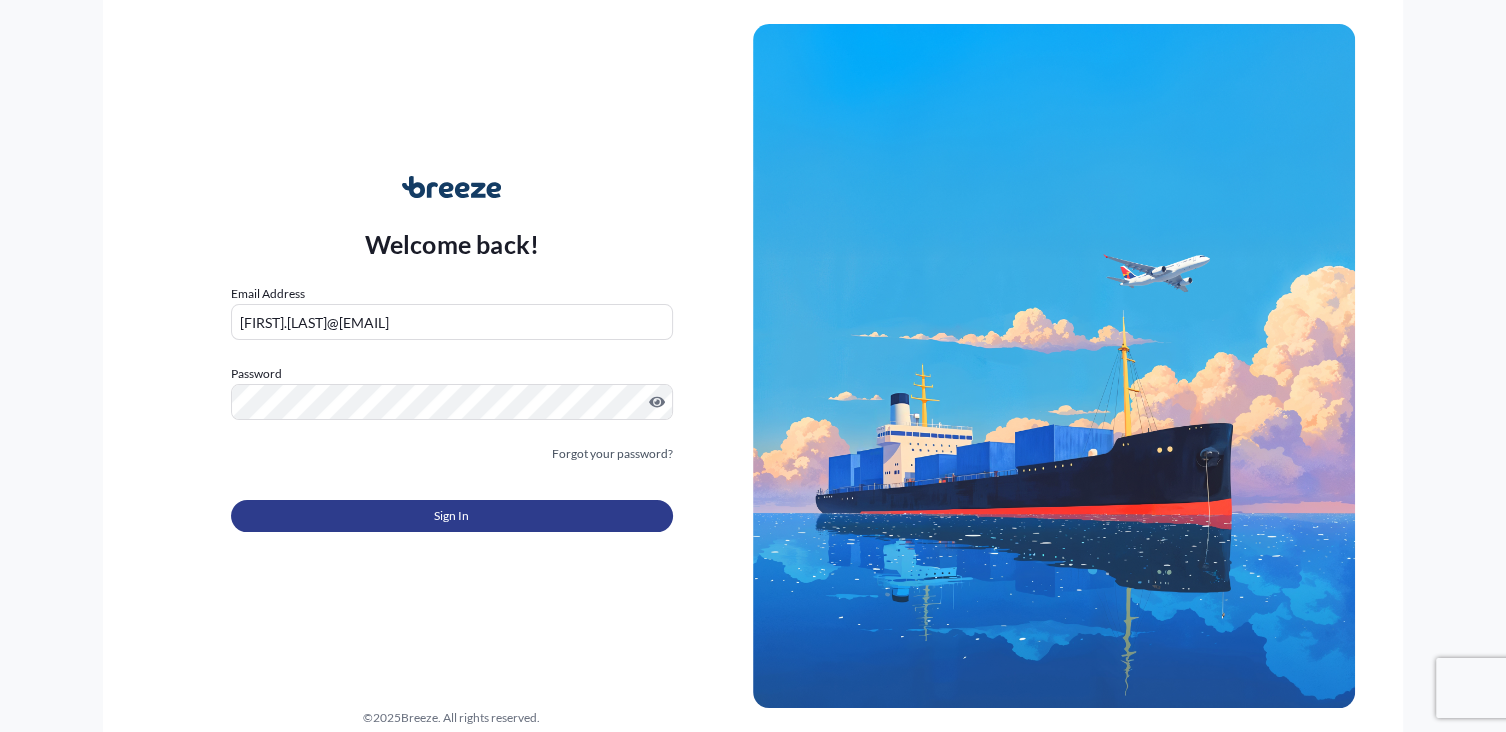 click on "Sign In" at bounding box center (451, 516) 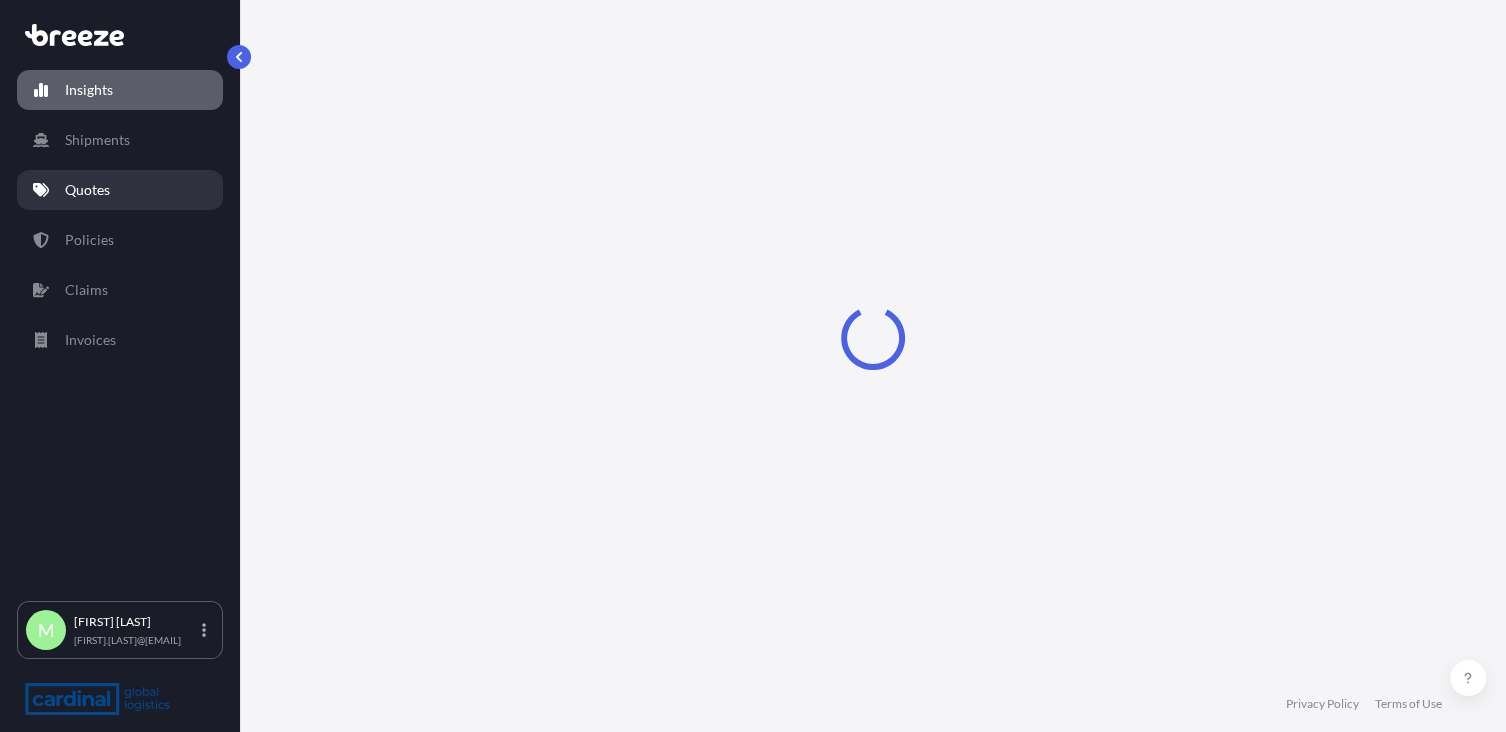 click on "Quotes" at bounding box center [120, 190] 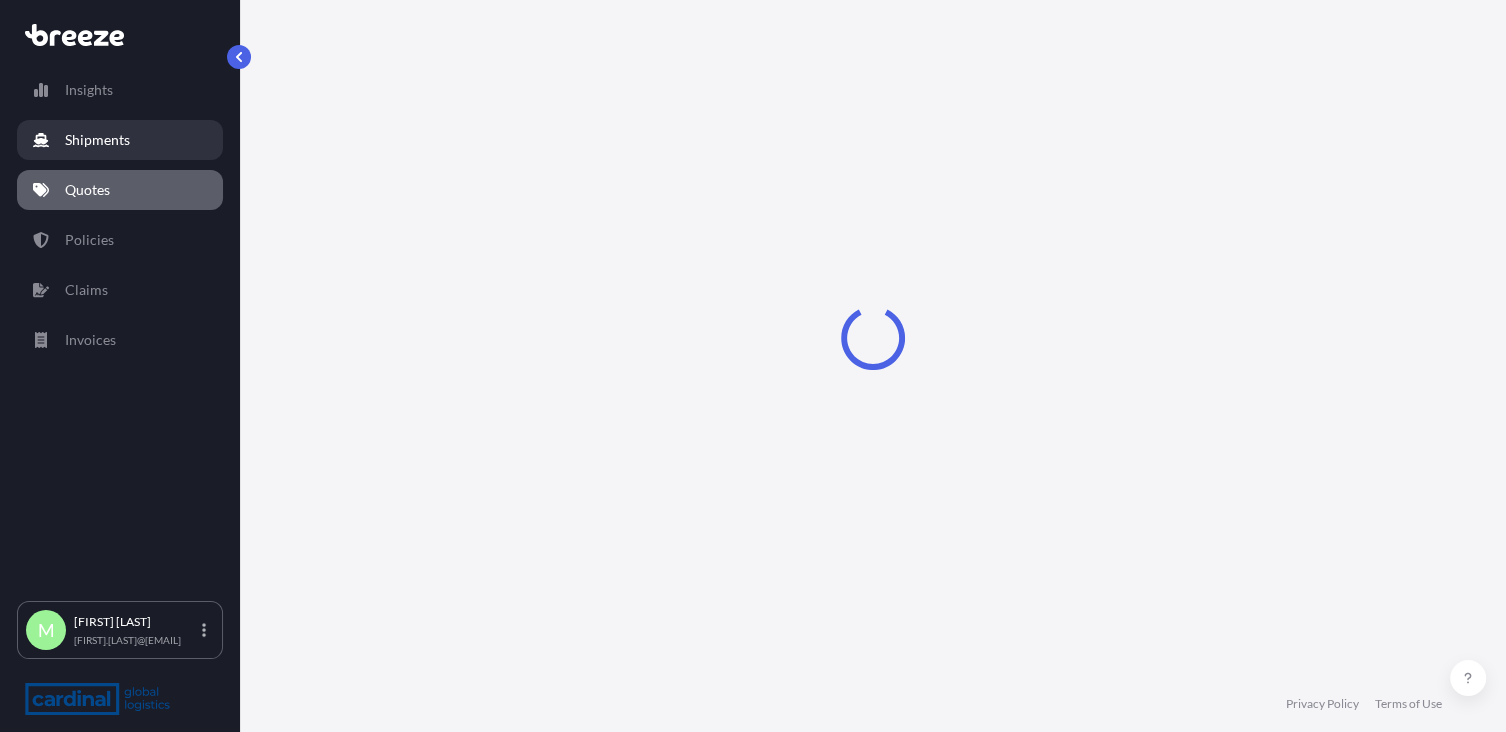 click on "Shipments" at bounding box center [97, 140] 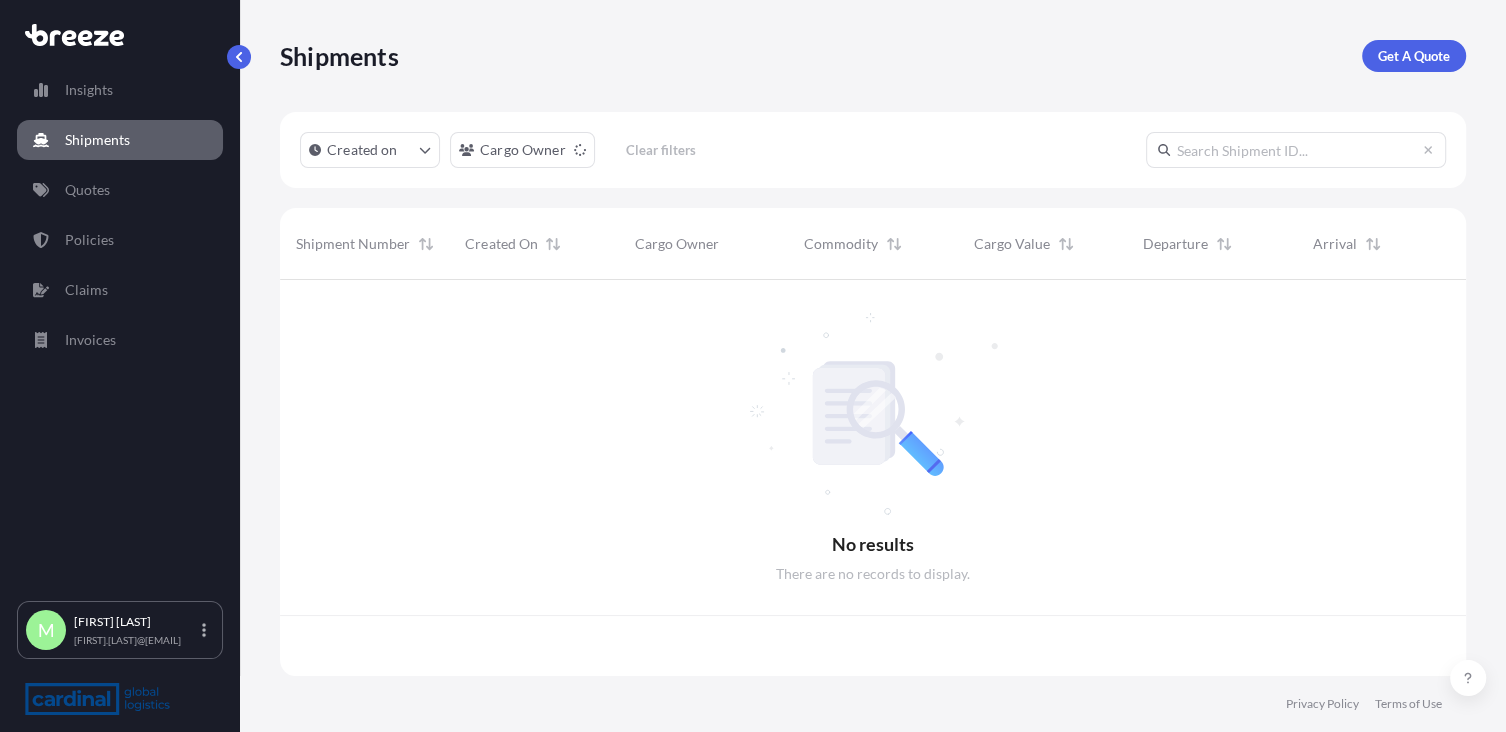 scroll, scrollTop: 15, scrollLeft: 15, axis: both 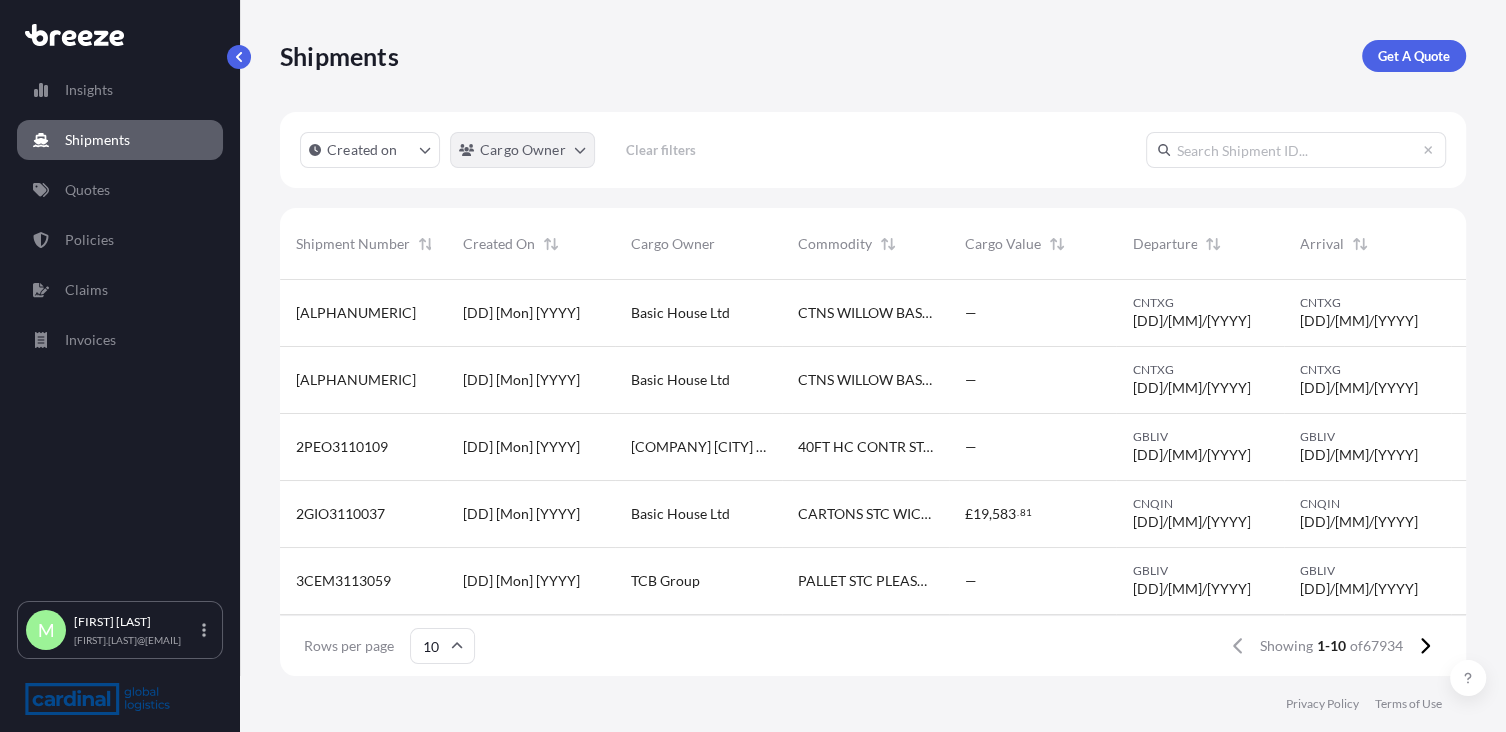 click on "Insights Shipments Quotes Policies Claims Invoices M [FIRST] [LAST] [EMAIL] Shipments Get A Quote Created on Cargo Owner Clear filters Shipment Number Created On Cargo Owner Commodity Cargo Value Departure Arrival [ALPHANUMERIC] [DD] [Mon] [YYYY] [COMPANY] [COMMODITY] [ALPHANUMERIC] [DD]/[MM]/[YYYY] [ALPHANUMERIC] [DD]/[MM]/[YYYY] [ALPHANUMERIC] [DD] [Mon] [YYYY] [COMPANY] [COMMODITY] [ALPHANUMERIC] [DD]/[MM]/[YYYY] [ALPHANUMERIC] [DD]/[MM]/[YYYY] [ALPHANUMERIC] [DD] [Mon] [YYYY] [COMPANY] [COMMODITY] [ALPHANUMERIC] [DD]/[MM]/[YYYY] [ALPHANUMERIC] [DD]/[MM]/[YYYY] [ALPHANUMERIC] [DD] [Mon] [YYYY] [COMPANY] [COMMODITY] £ [PRICE] [ALPHANUMERIC] [DD]/[MM]/[YYYY] [ALPHANUMERIC] [DD]/[MM]/[YYYY] [ALPHANUMERIC] [DD] [Mon] [YYYY] [COMPANY] [COMMODITY] [ALPHANUMERIC] [DD]/[MM]/[YYYY] [ALPHANUMERIC] [DD]/[MM]/[YYYY]" at bounding box center [753, 366] 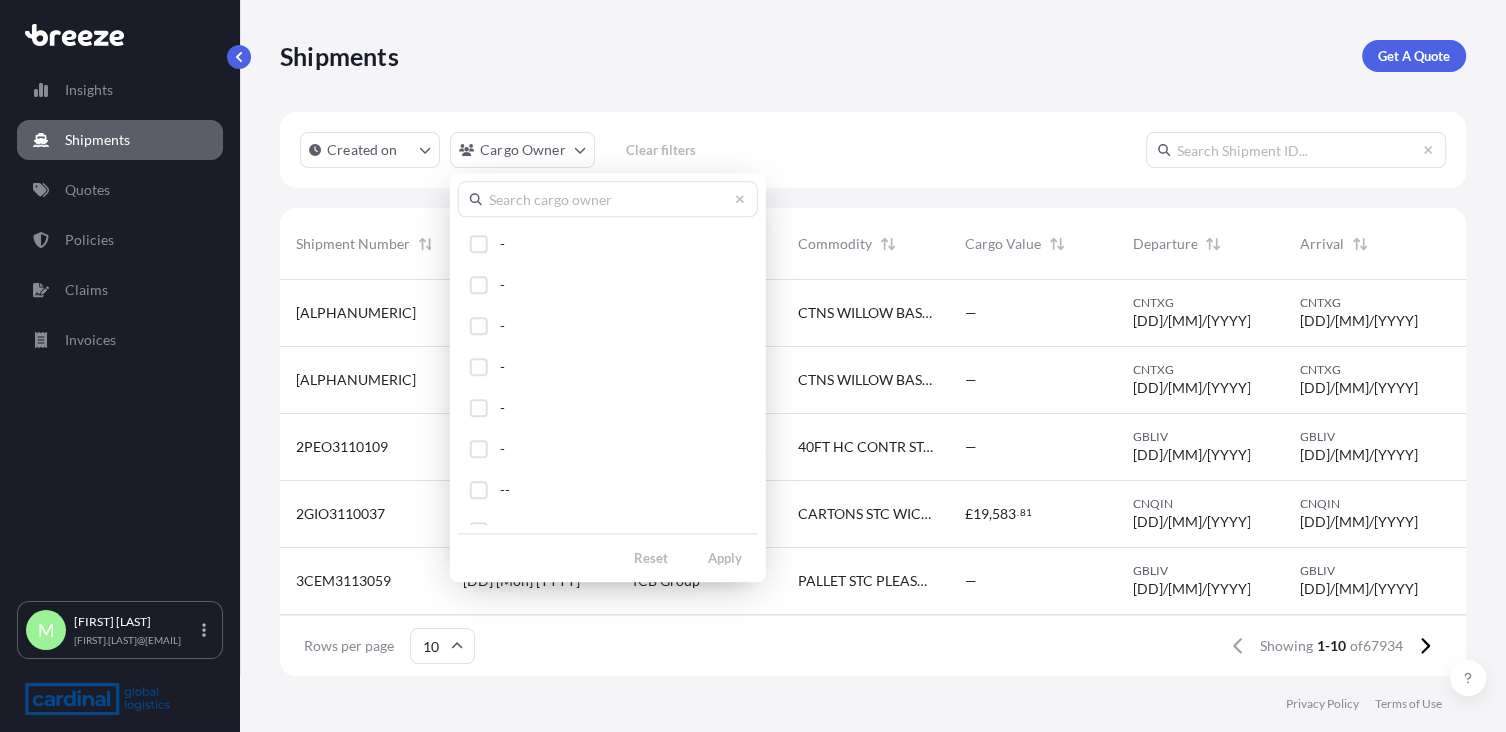 click at bounding box center (608, 199) 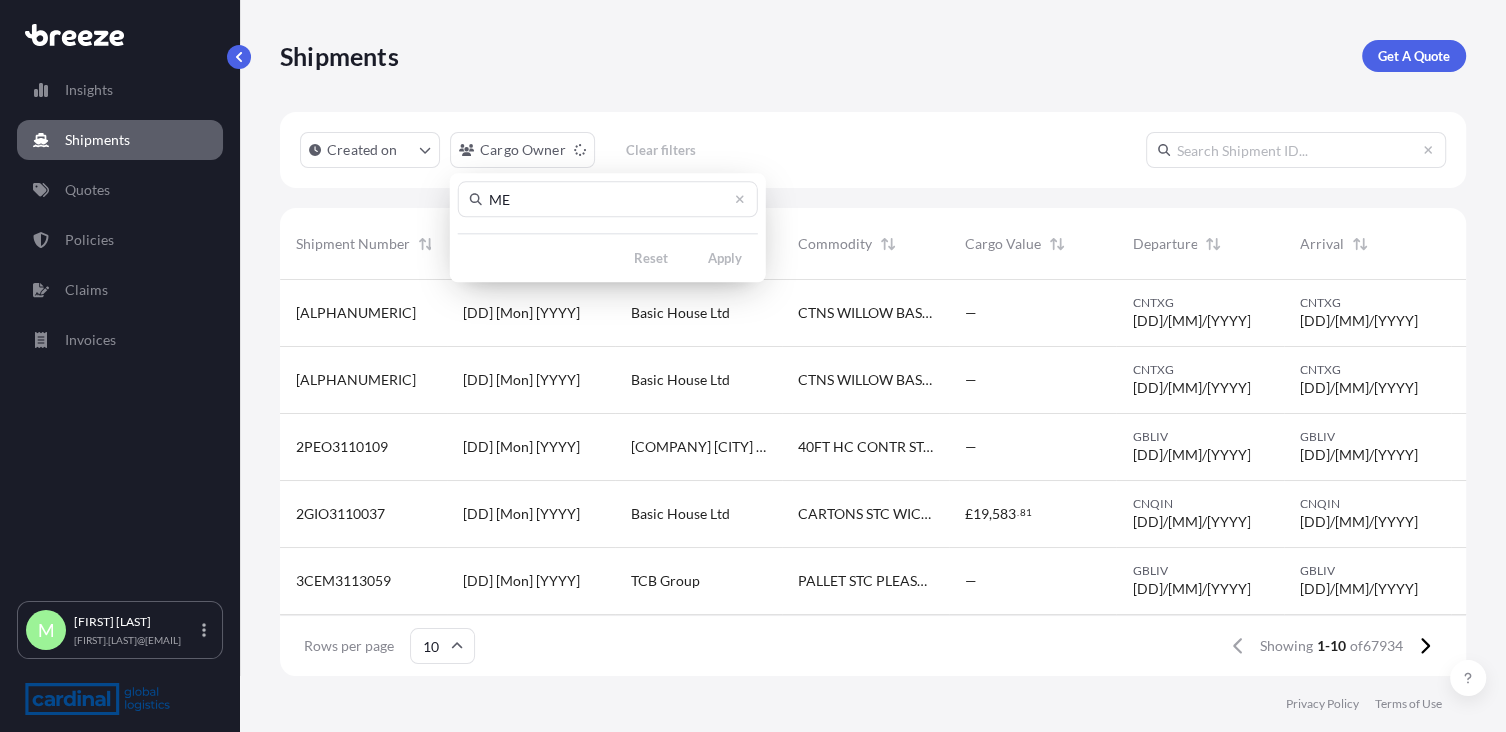 type on "M" 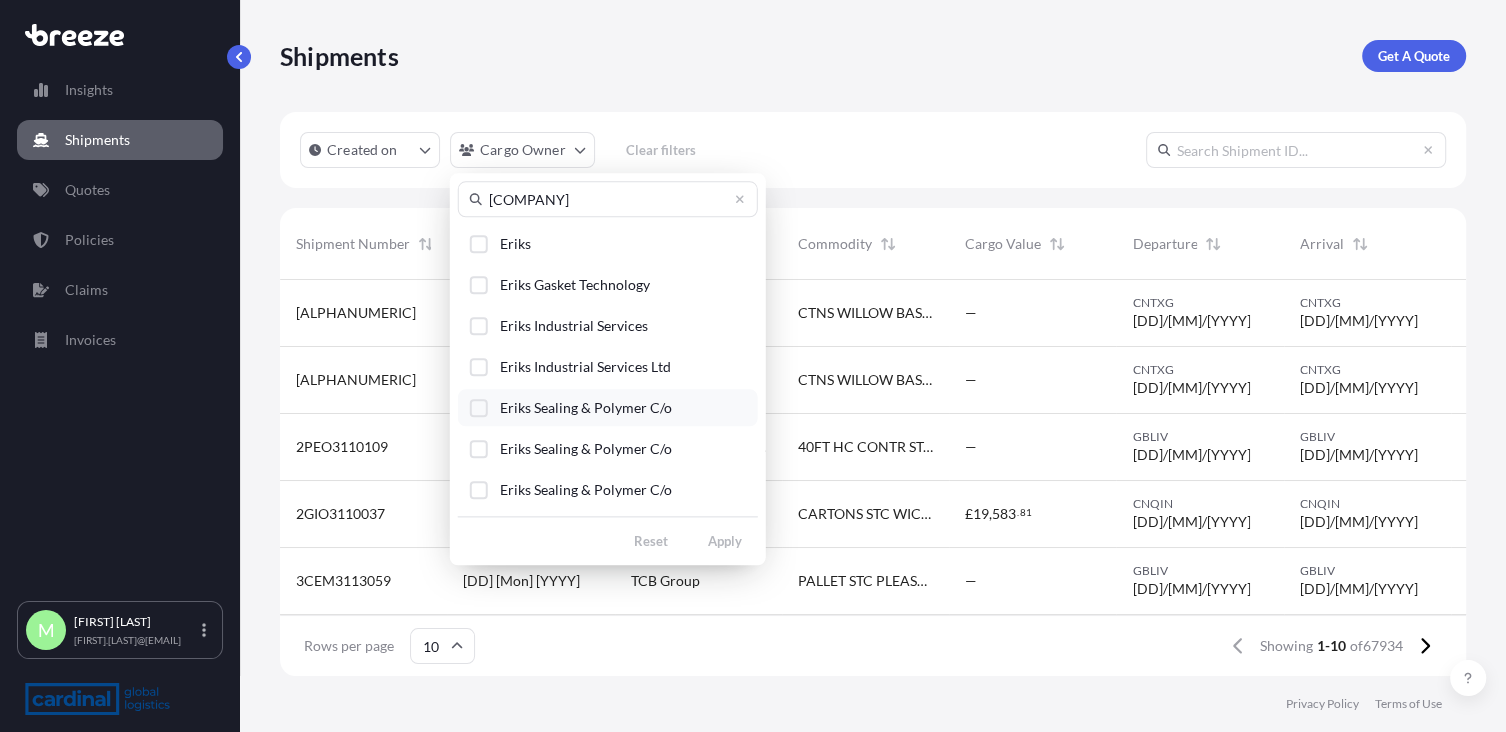 type on "[COMPANY]" 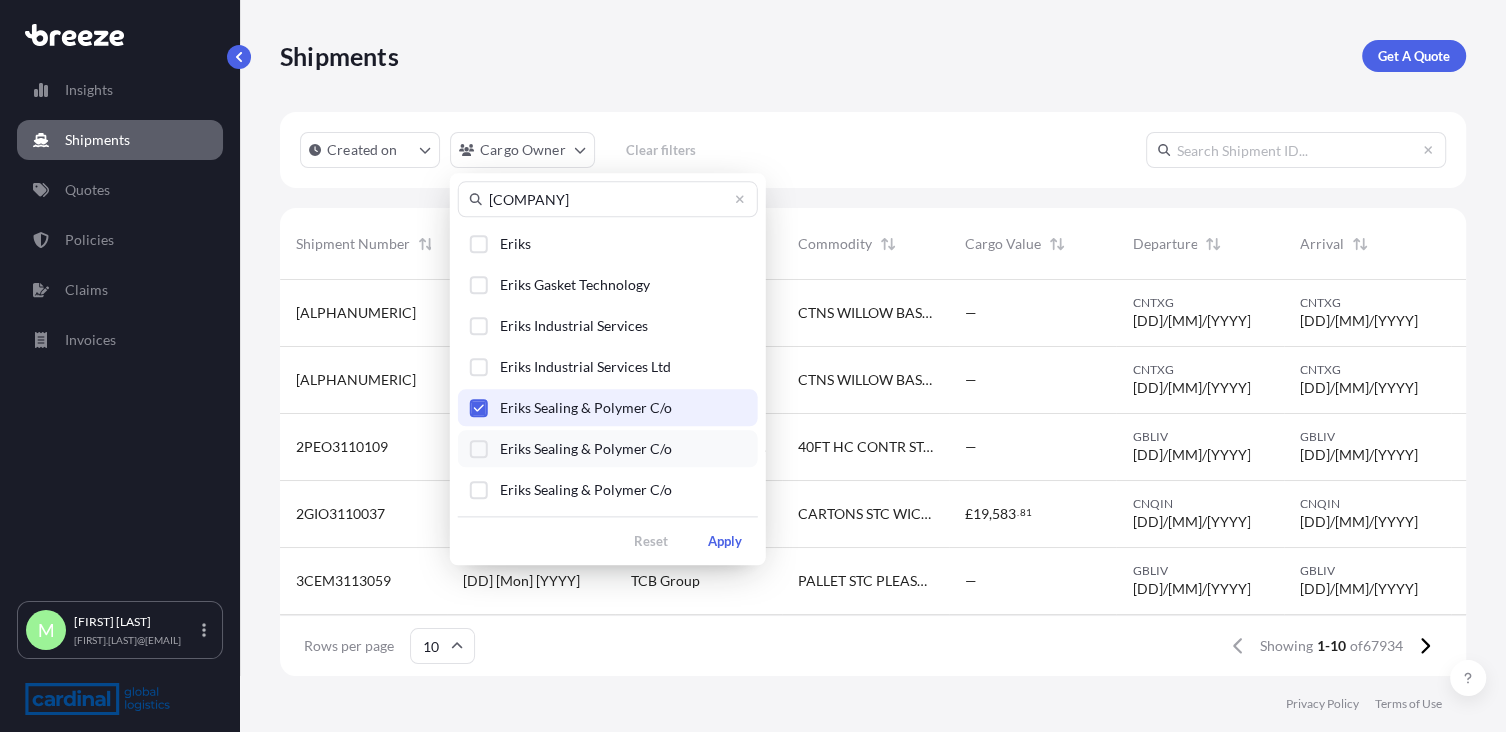 click on "Eriks Sealing & Polymer C/o" at bounding box center (586, 449) 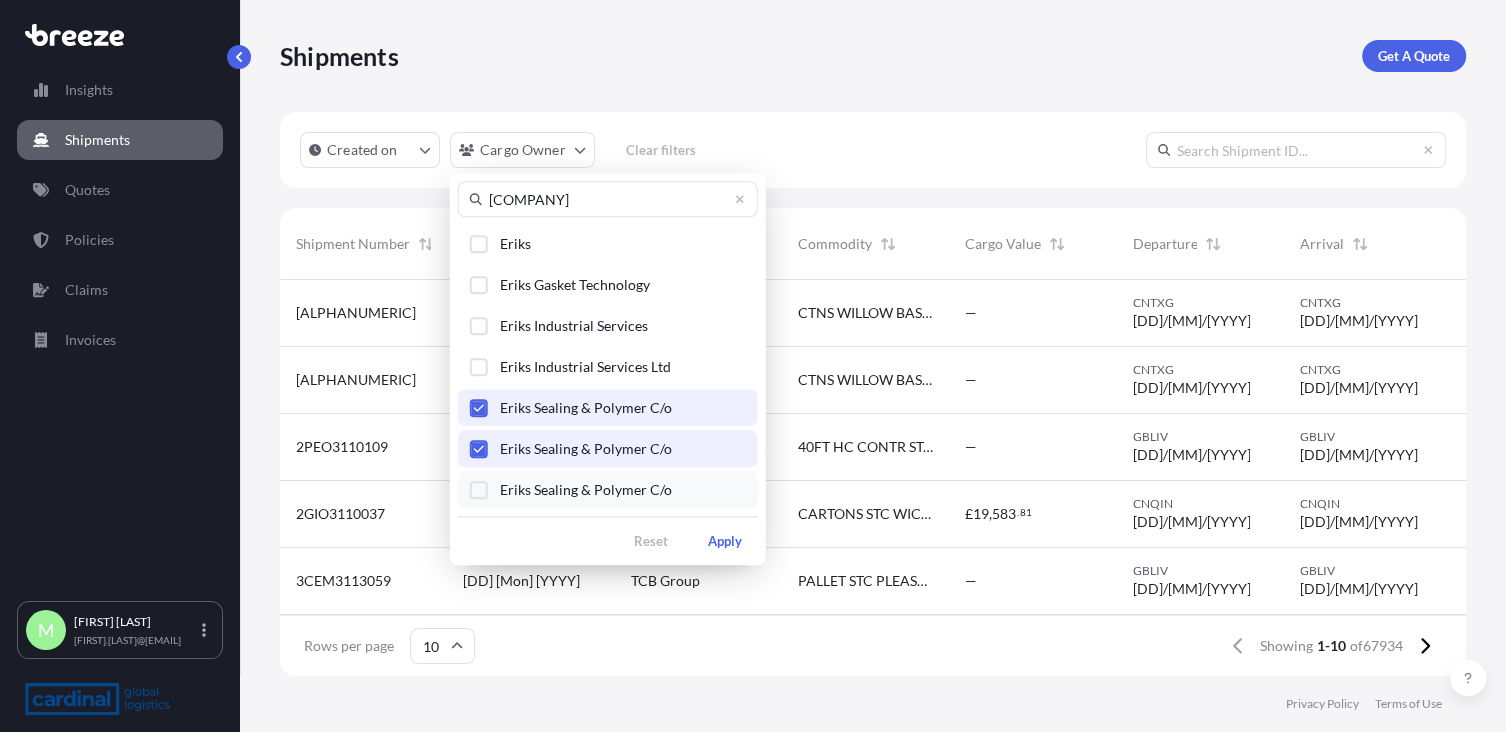 click on "Eriks Sealing & Polymer C/o" at bounding box center (608, 489) 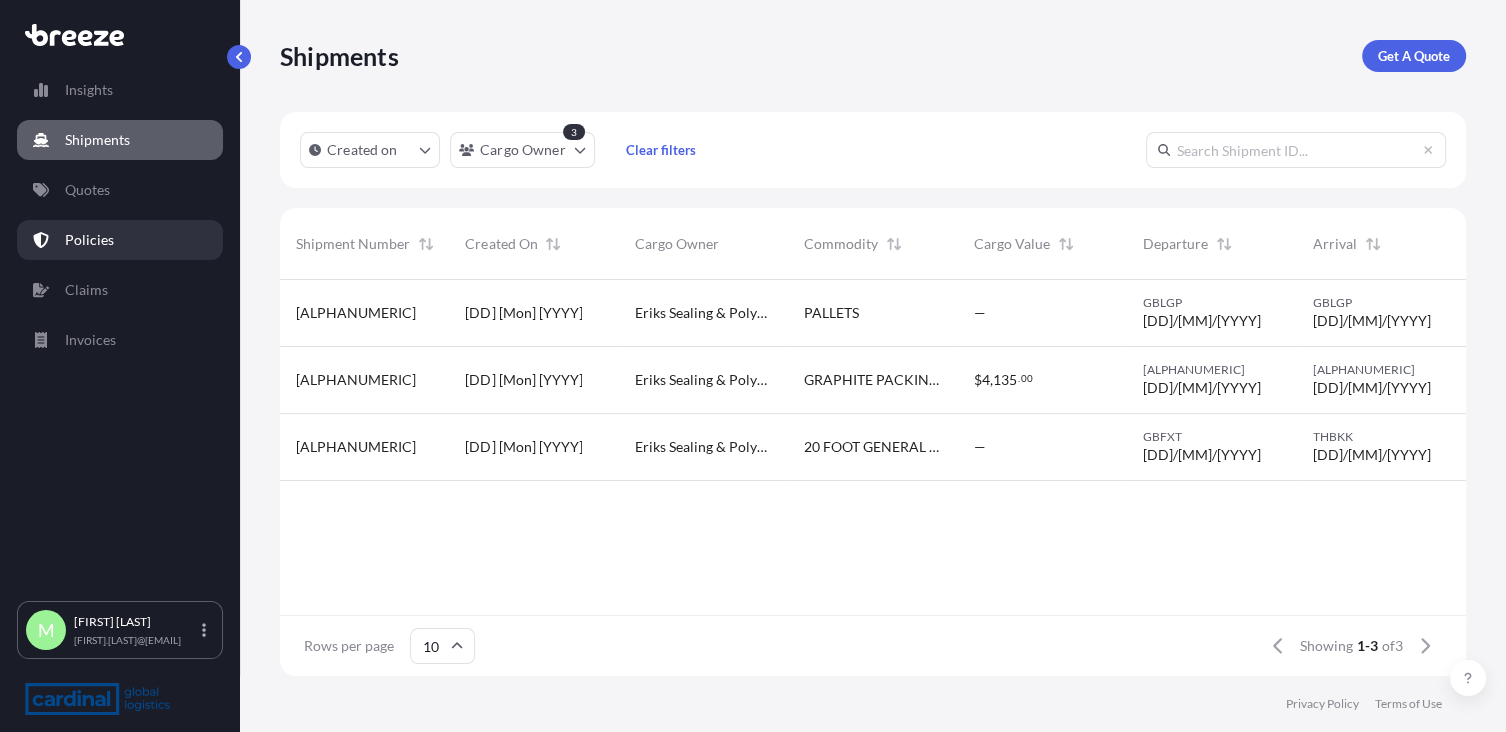 click on "Policies" at bounding box center (120, 240) 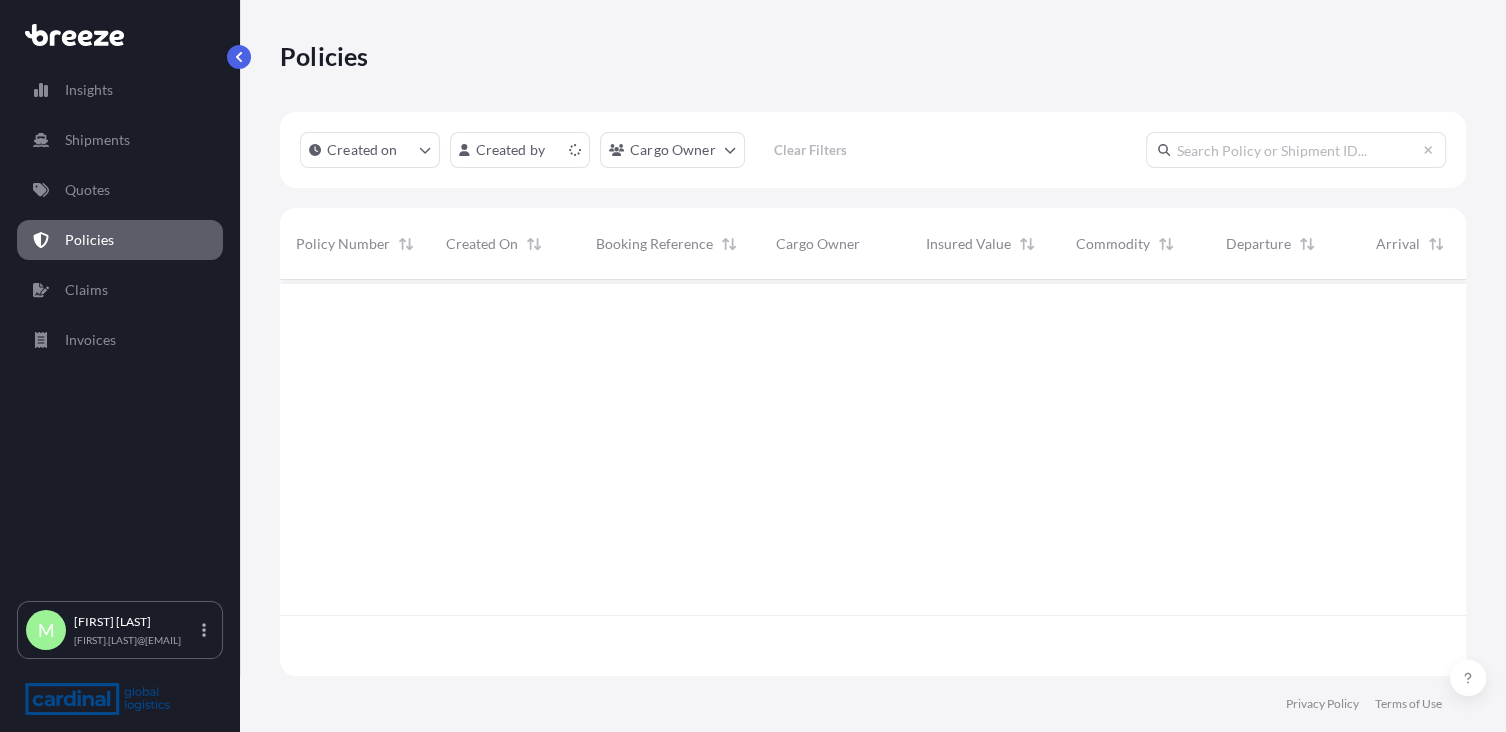 scroll, scrollTop: 15, scrollLeft: 15, axis: both 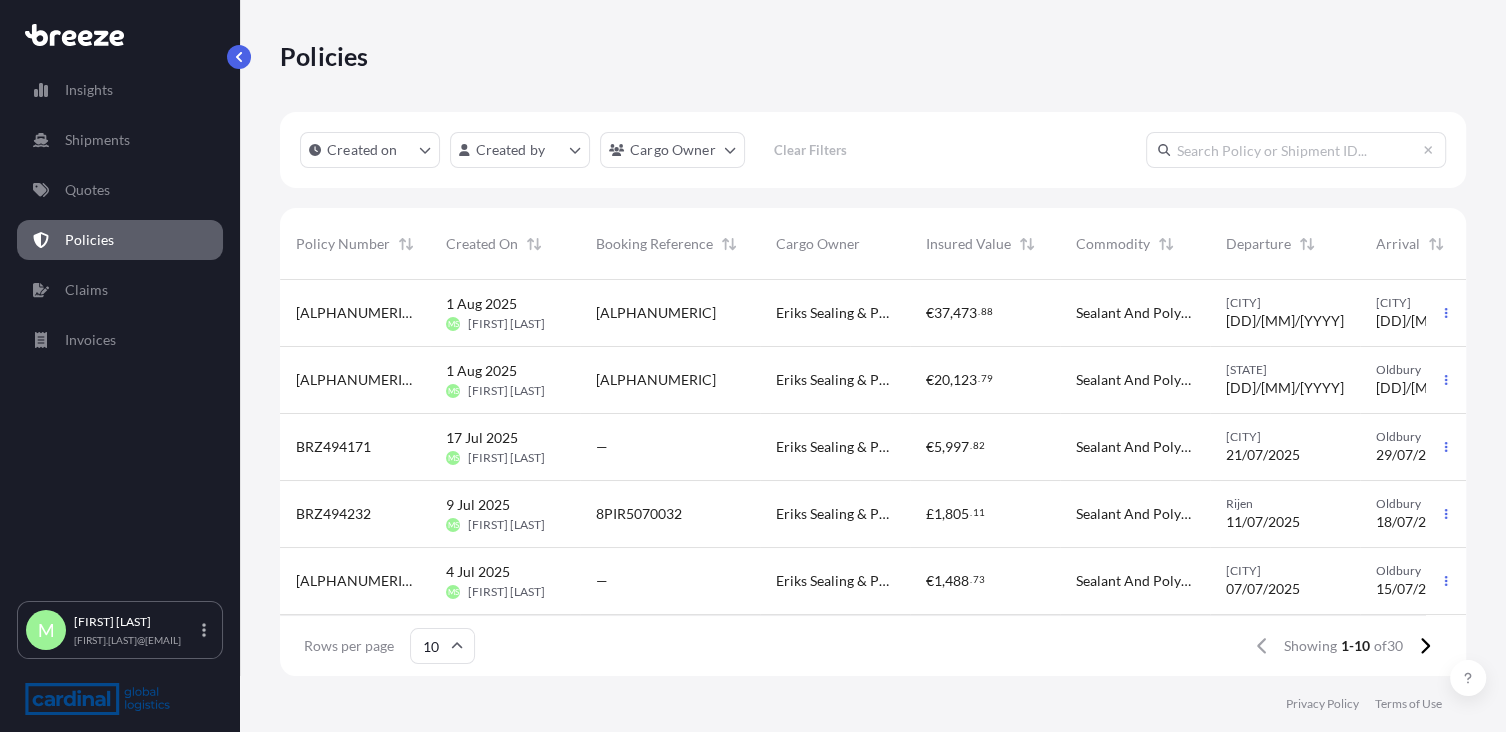 click on "[DD] [Mon] [YYYY] MS [FIRST] [LAST]" at bounding box center (505, 313) 